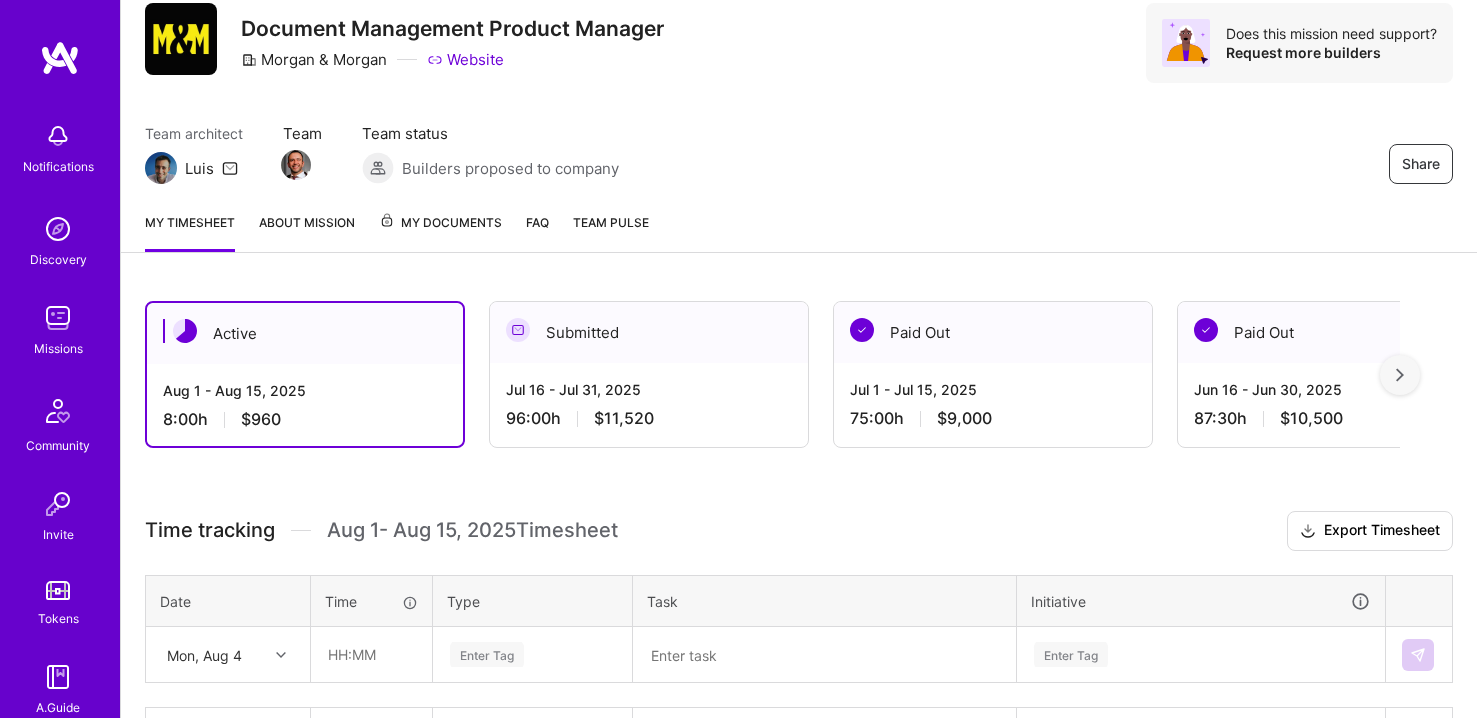 scroll, scrollTop: 307, scrollLeft: 0, axis: vertical 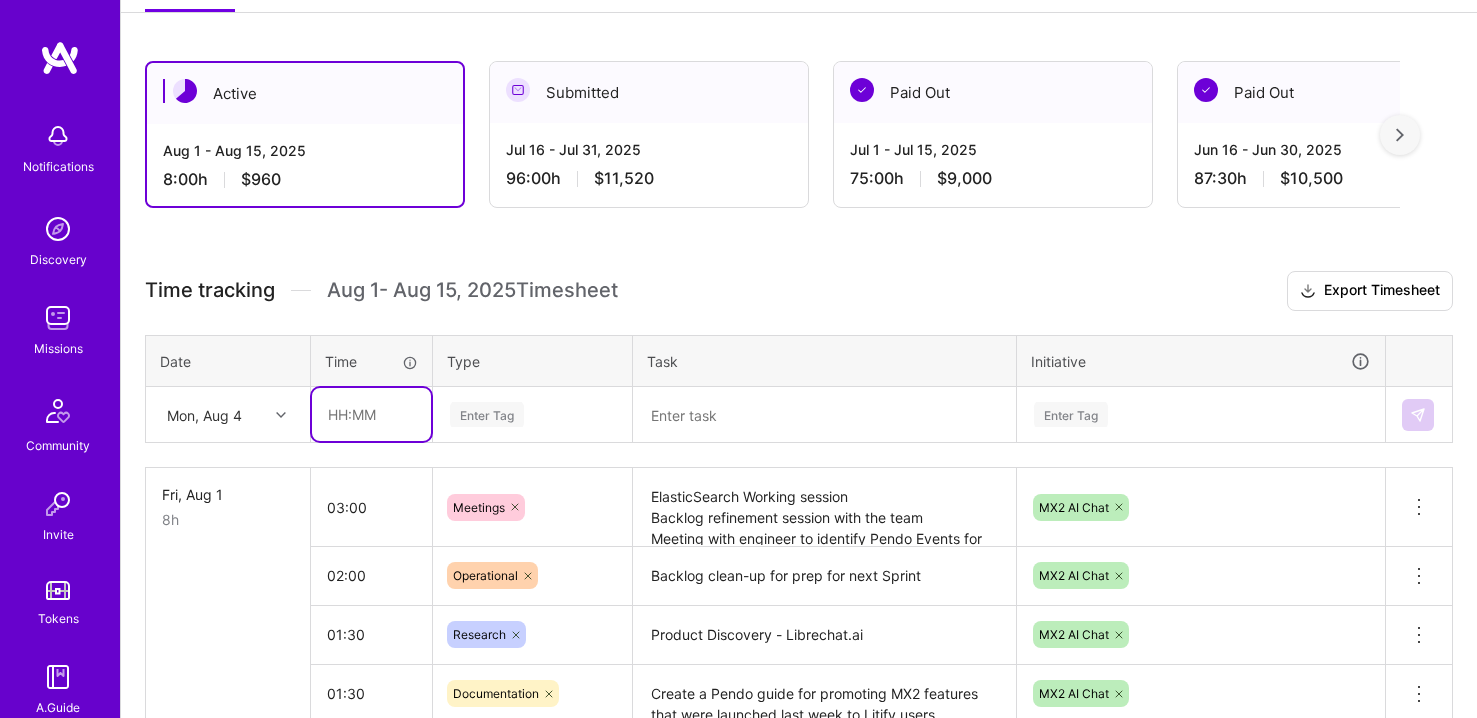 click at bounding box center [371, 414] 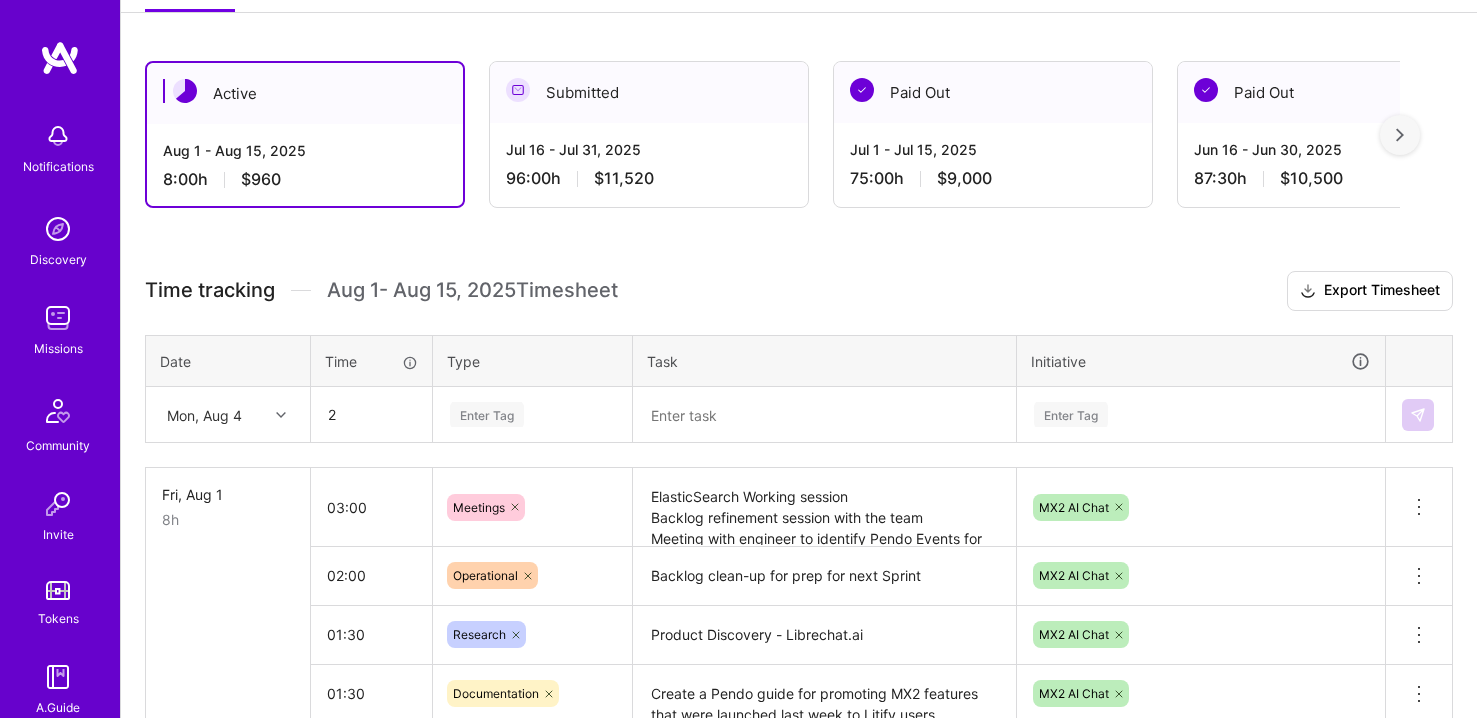 type on "02:00" 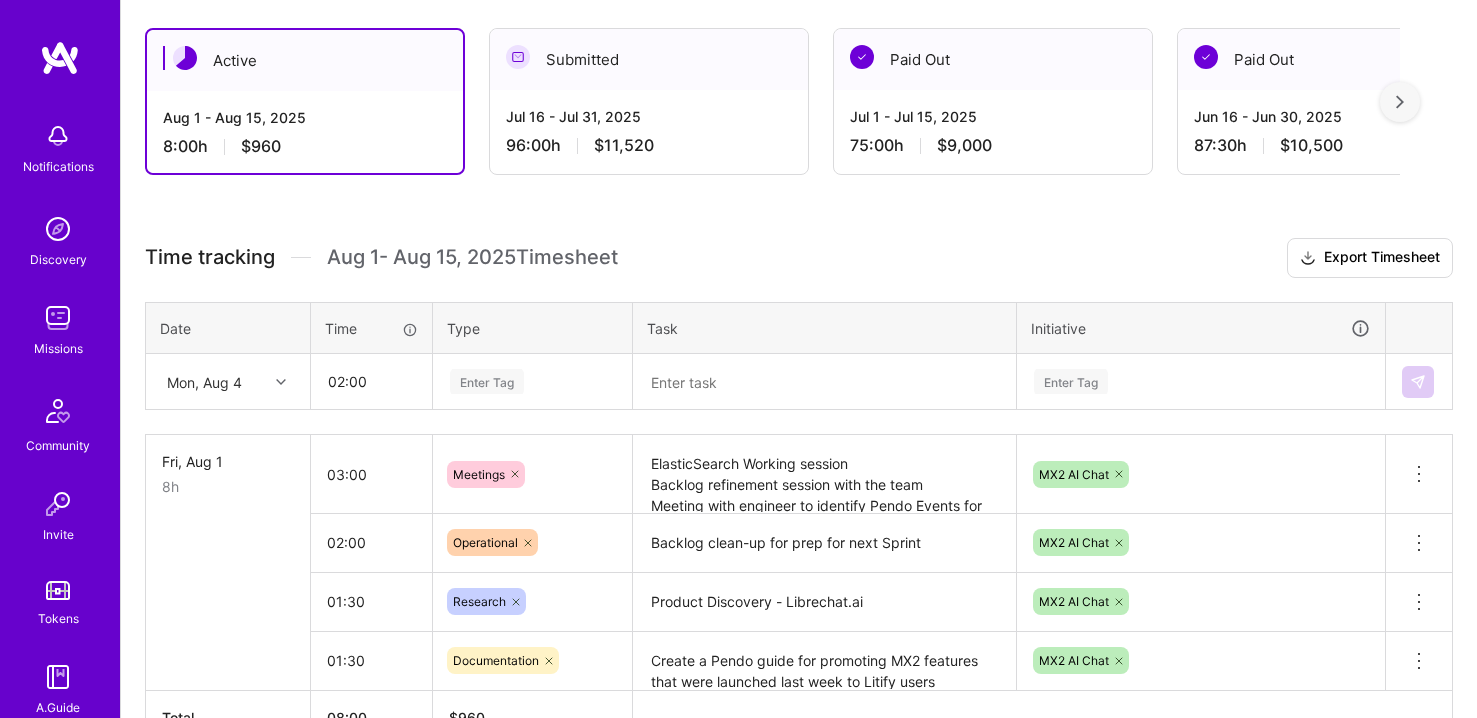 click on "Time tracking Aug 1 - Aug 15, 2025 Timesheet Export Timesheet Date Time Type Task Initiative Mon, Aug 4 02:00 Enter Tag Enter Tag Fri, Aug 1 8h 03:00 Meetings
ElasticSearch Working session
Backlog refinement session with the team
Meeting with engineer to identify Pendo Events for Superset dashboard MX2 AI Chat
Delete row 02:00 Operational
Backlog clean-up for prep for next Sprint MX2 AI Chat
Delete row 01:30 Research
Product Discovery - Librechat.ai MX2 AI Chat
Delete row 01:30 Documentation
Create a Pendo guide for promoting MX2 features that were launched last week to Litify users MX2 AI Chat
Delete row Total 08:00 $ 960" at bounding box center [799, 491] 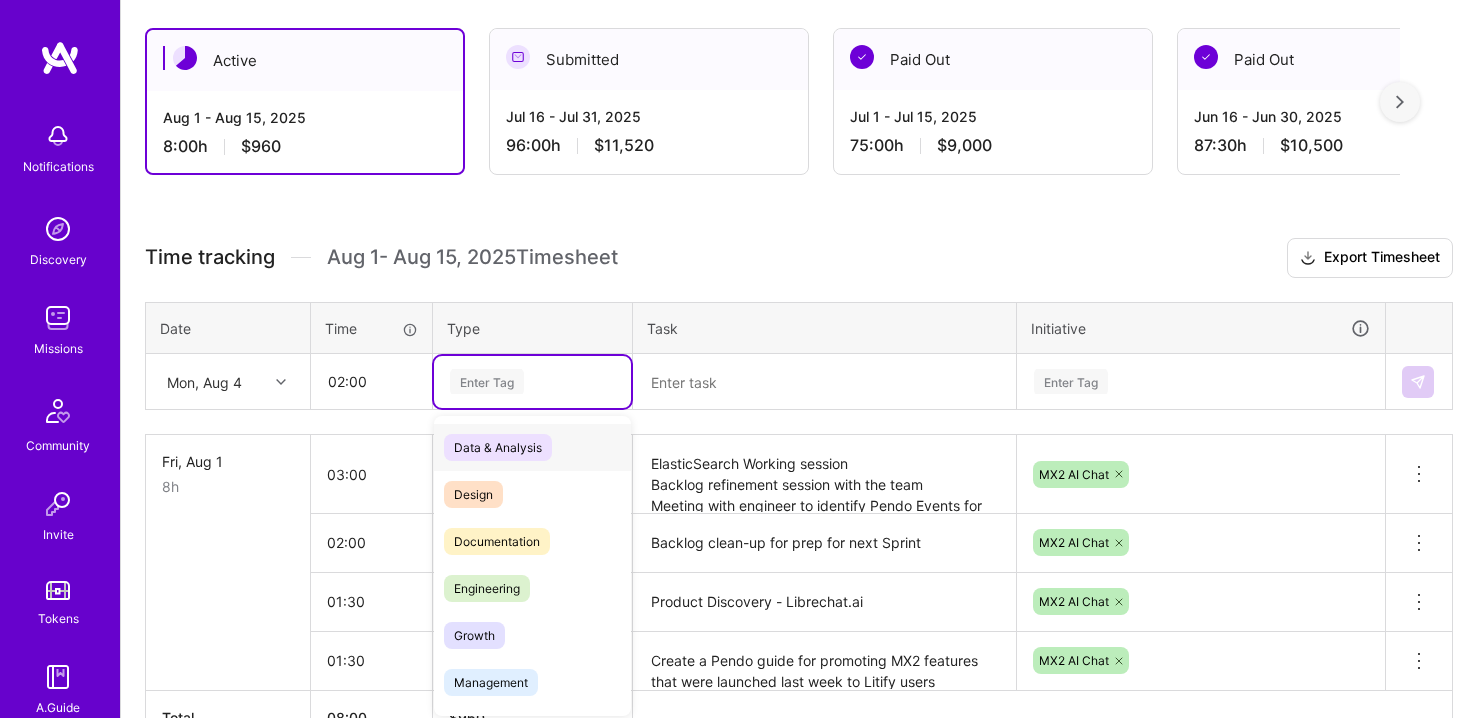 scroll, scrollTop: 345, scrollLeft: 0, axis: vertical 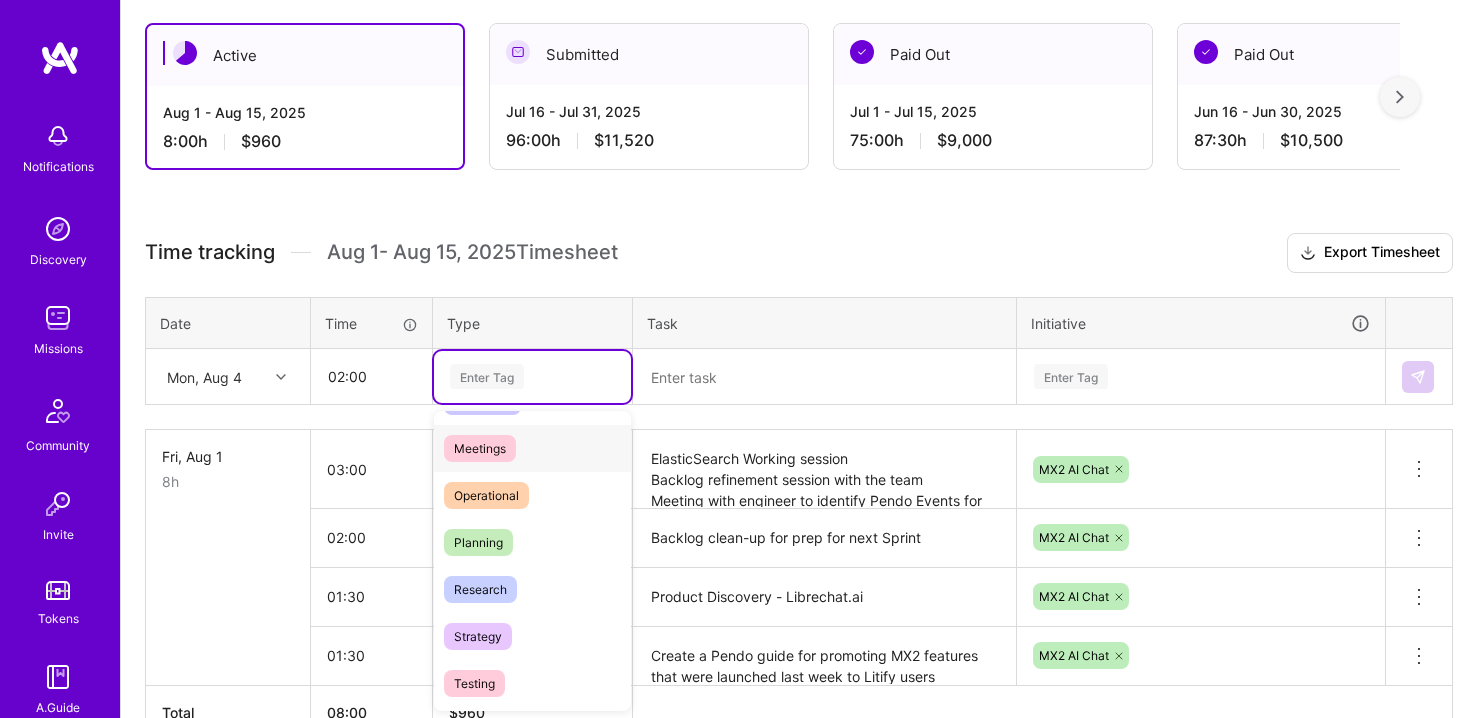 click on "Meetings" at bounding box center (532, 448) 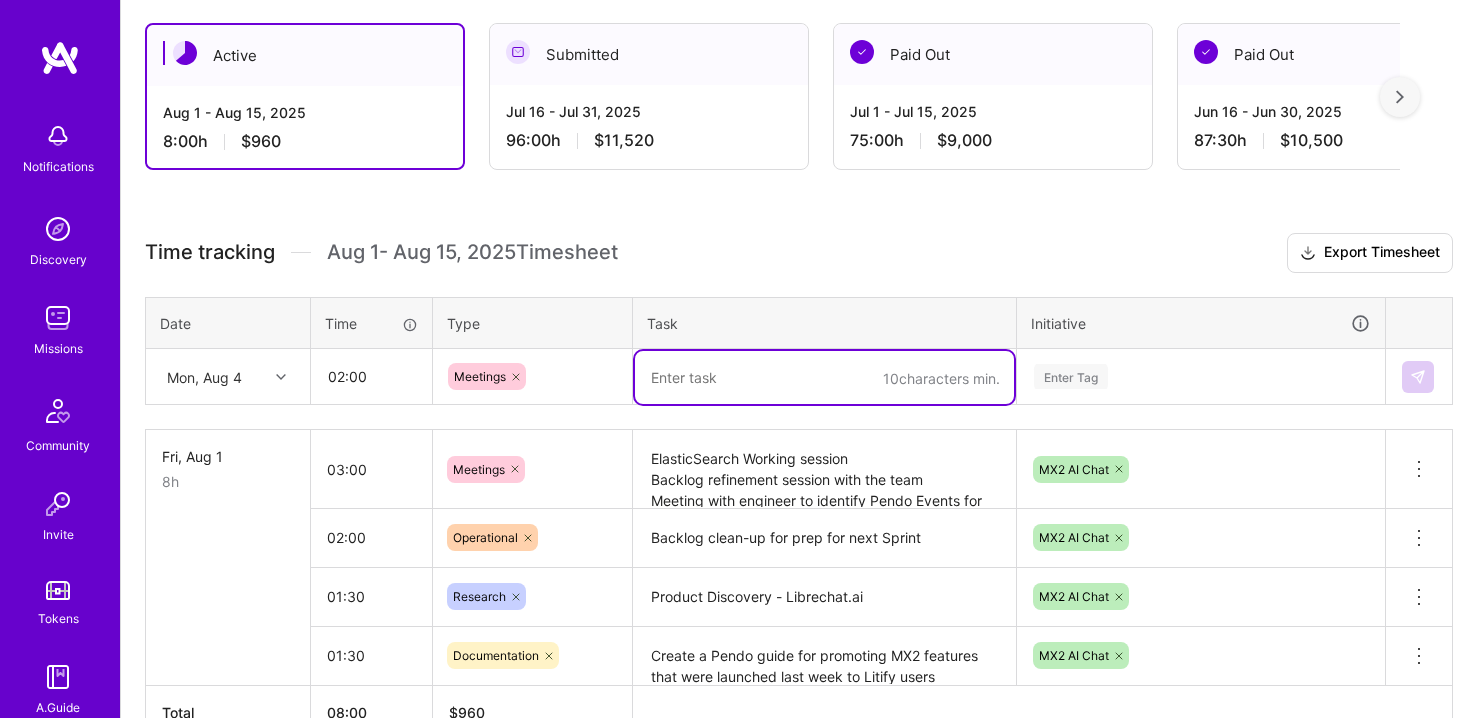 click at bounding box center (824, 377) 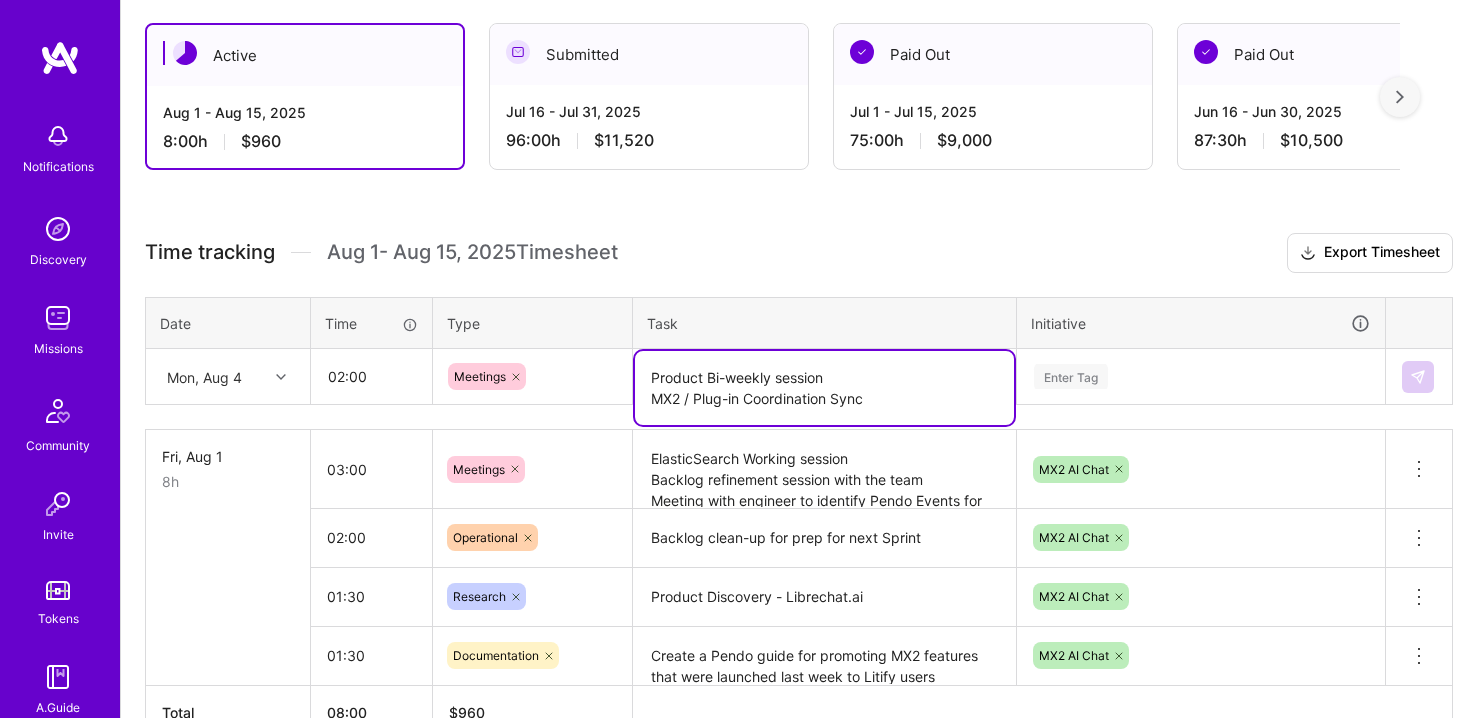 type on "Product Bi-weekly session
MX2 / Plug-in Coordination Sync" 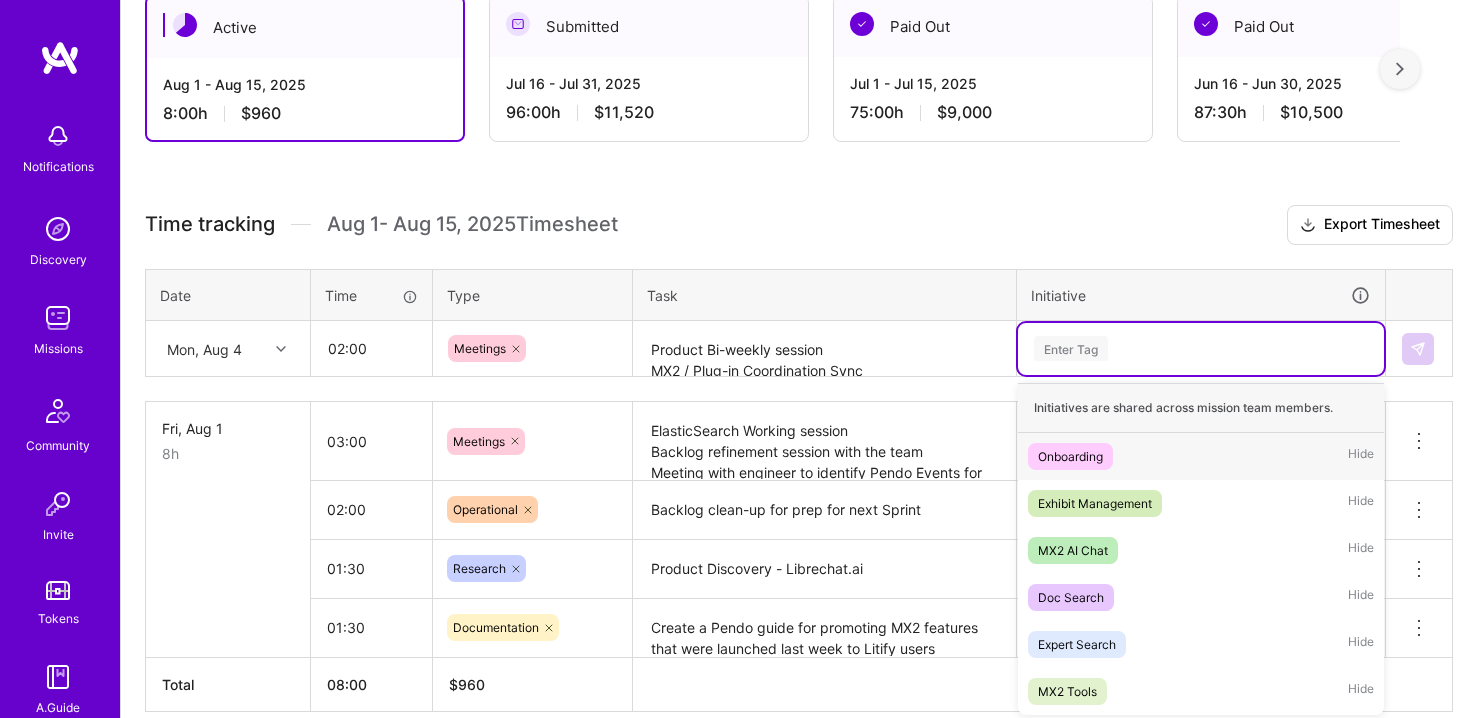scroll, scrollTop: 377, scrollLeft: 0, axis: vertical 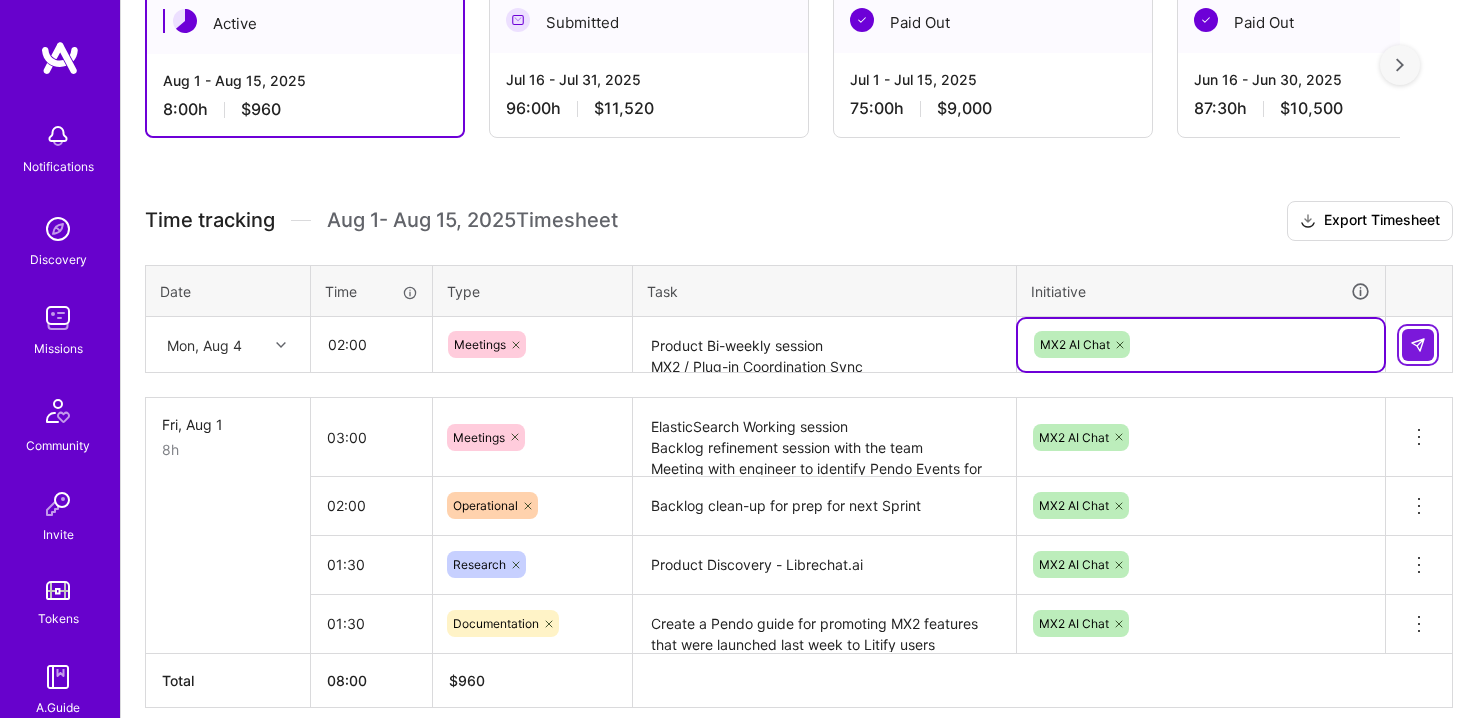 click at bounding box center (1418, 345) 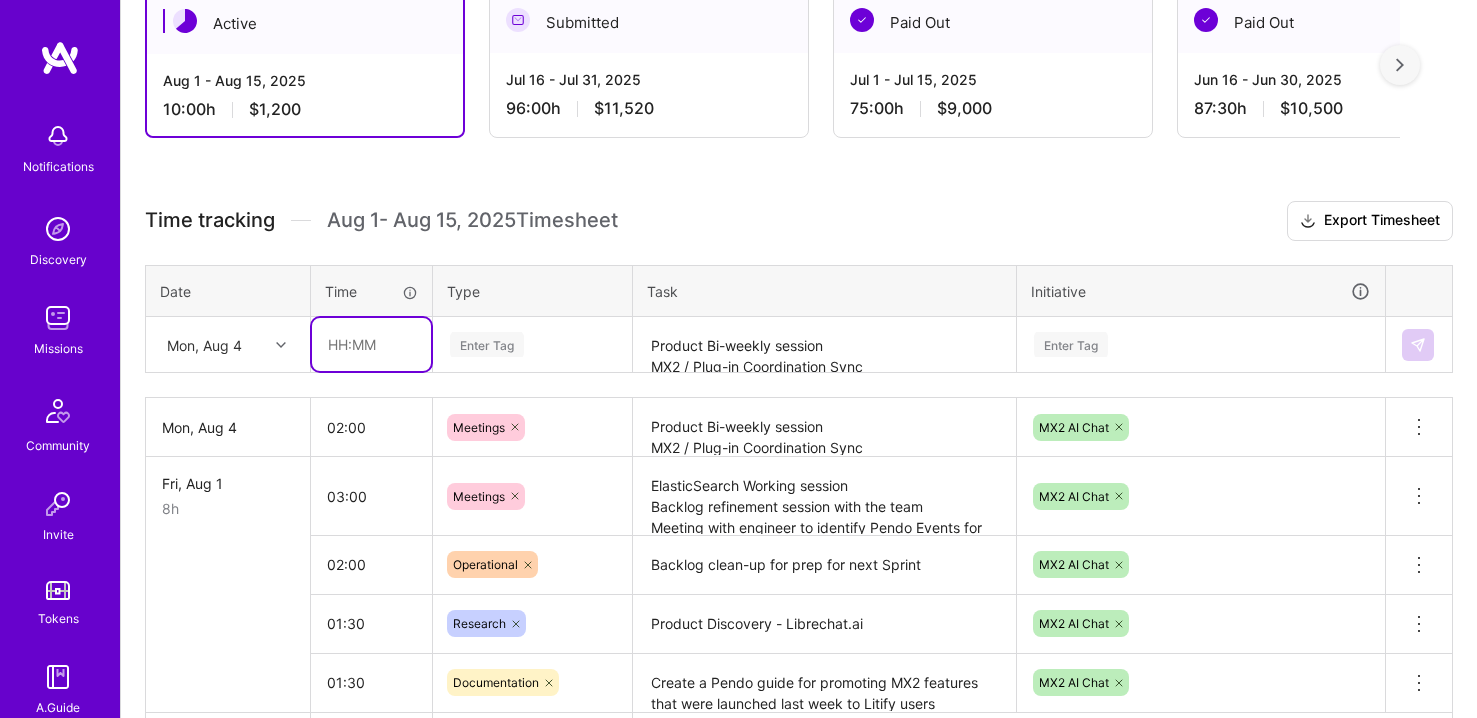 click at bounding box center (371, 344) 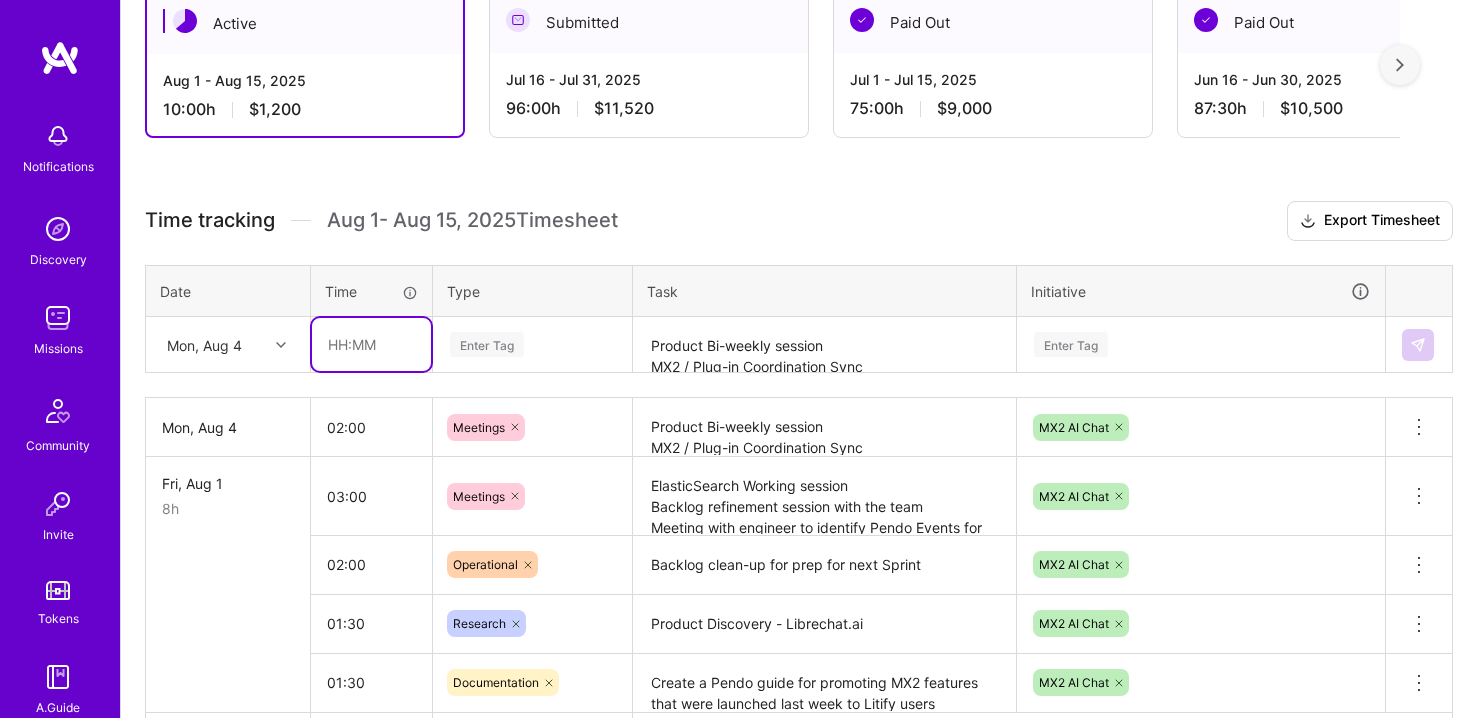 type on "02:00" 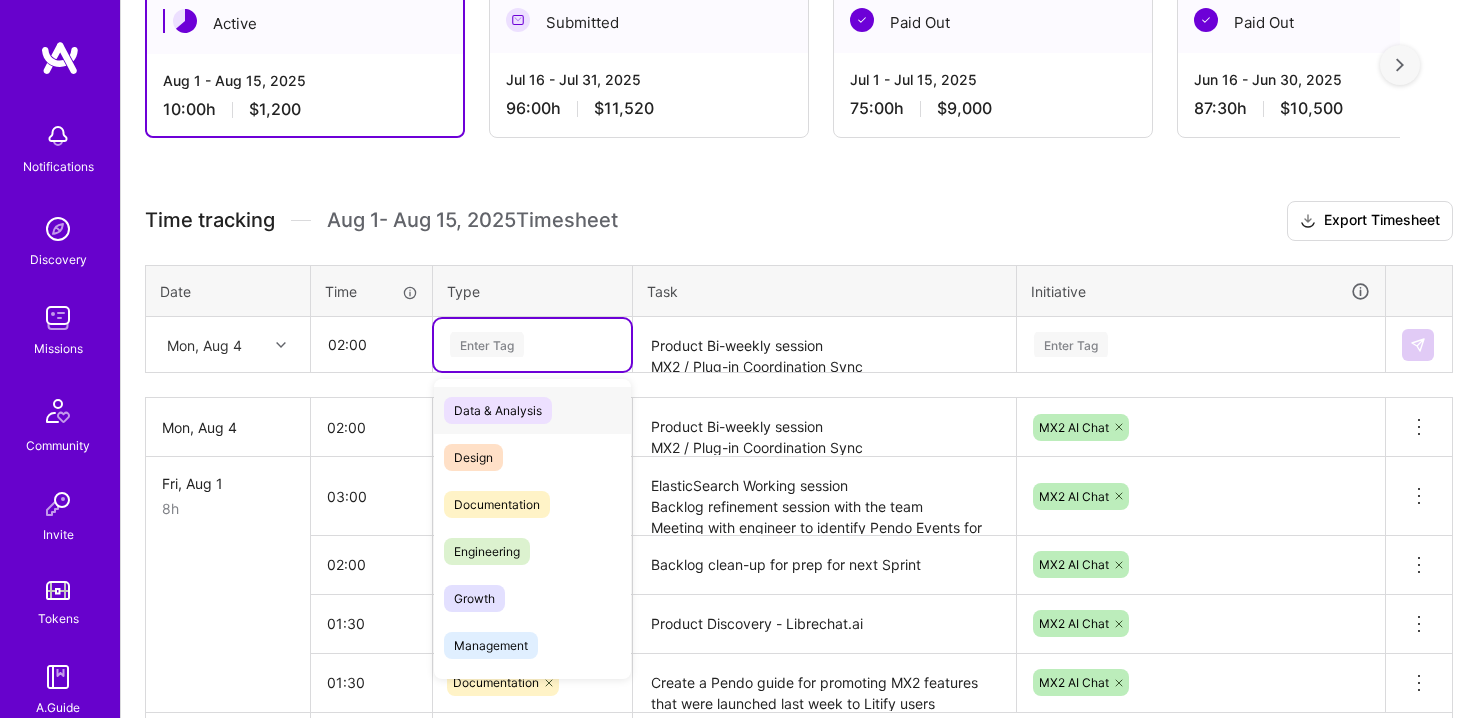 click on "Enter Tag" at bounding box center [532, 345] 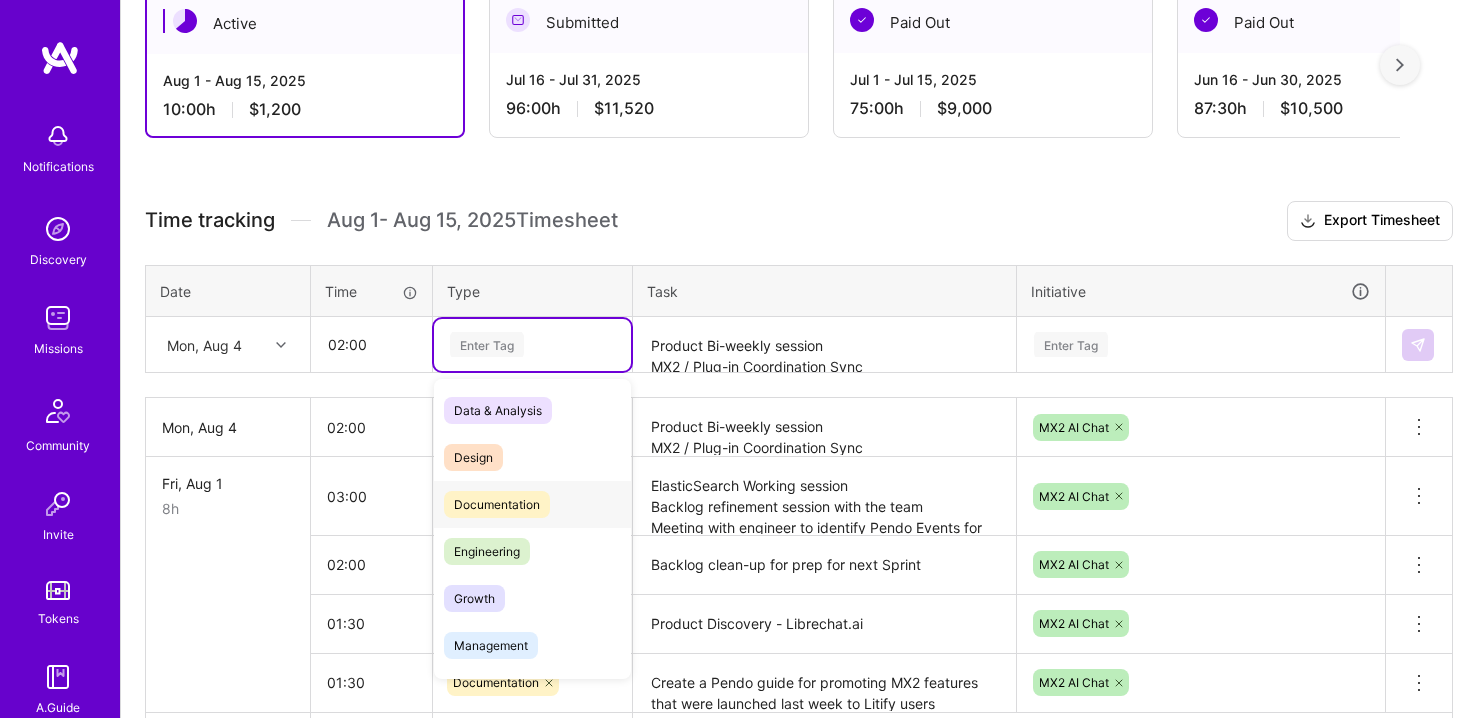 click on "Documentation" at bounding box center (497, 504) 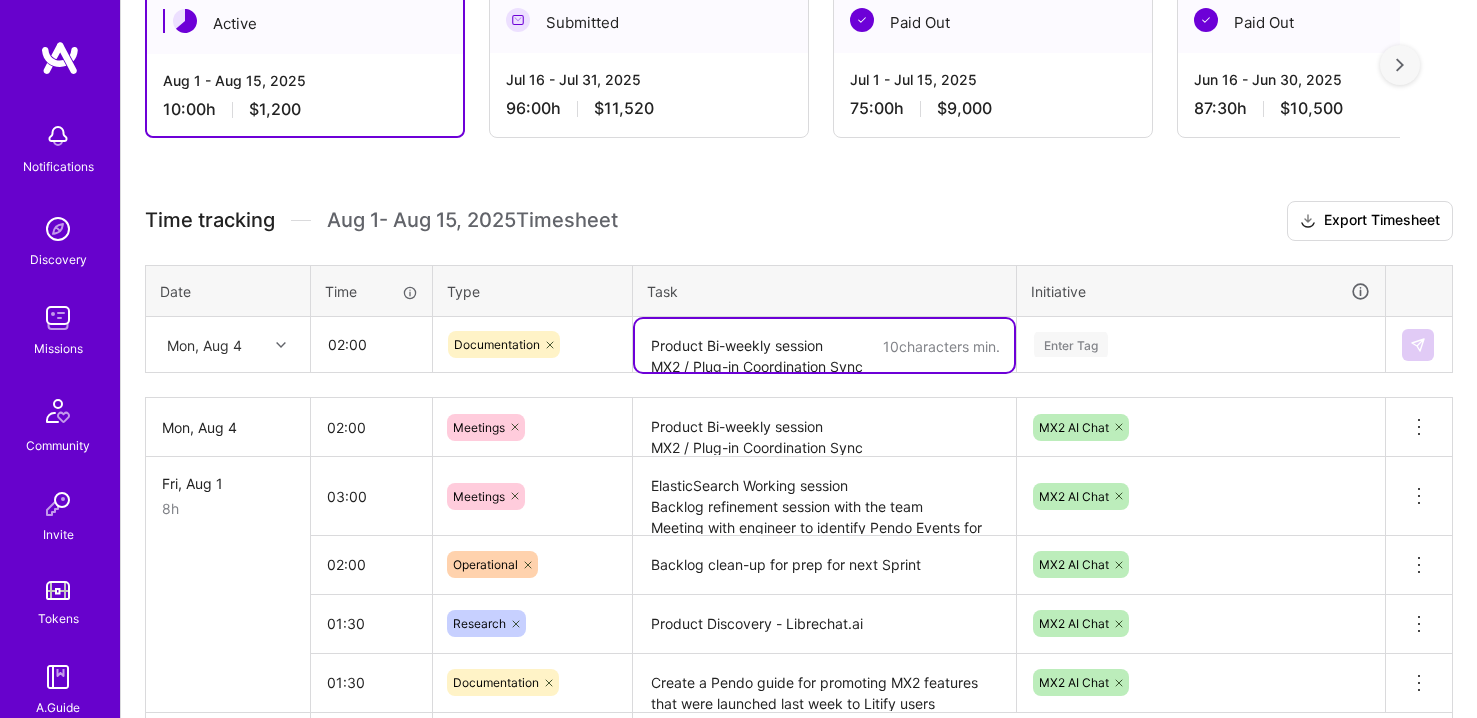 click on "Product Bi-weekly session
MX2 / Plug-in Coordination Sync" at bounding box center (824, 345) 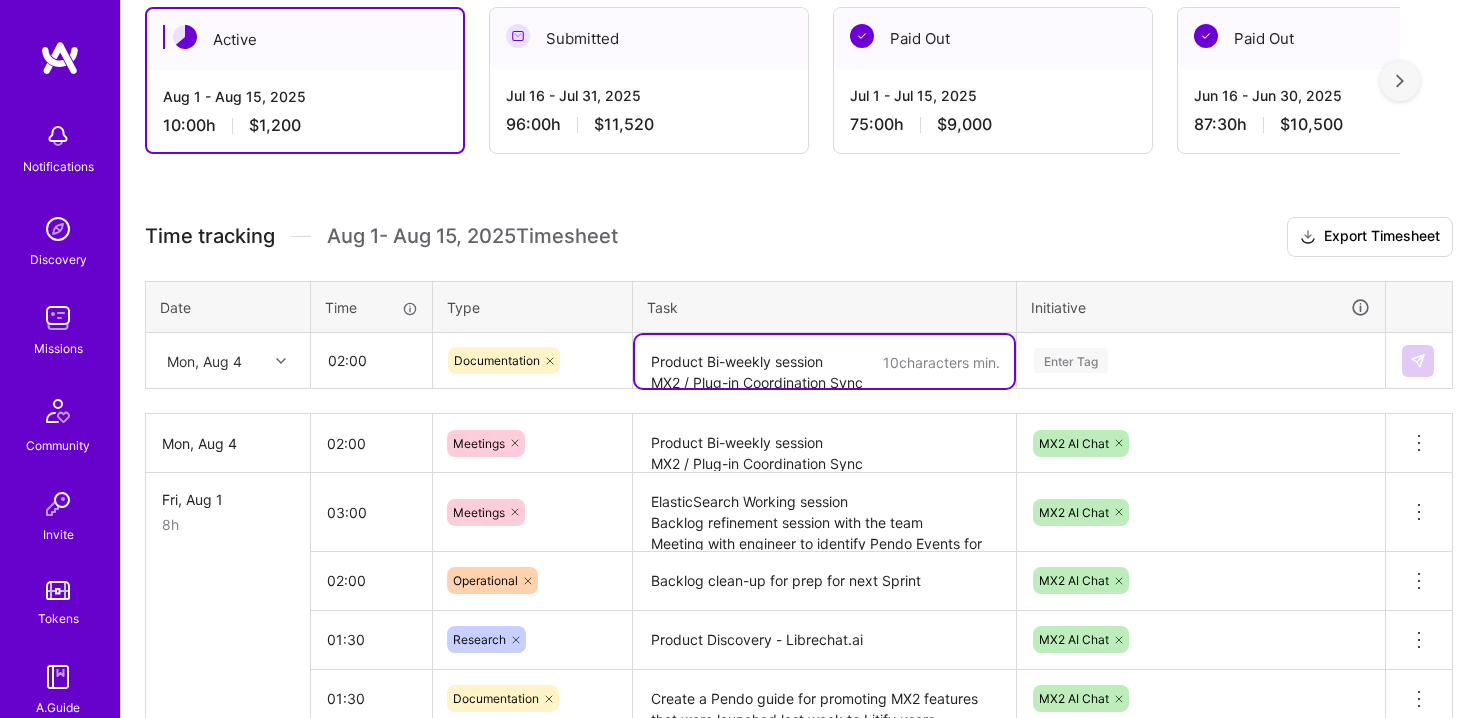 scroll, scrollTop: 523, scrollLeft: 0, axis: vertical 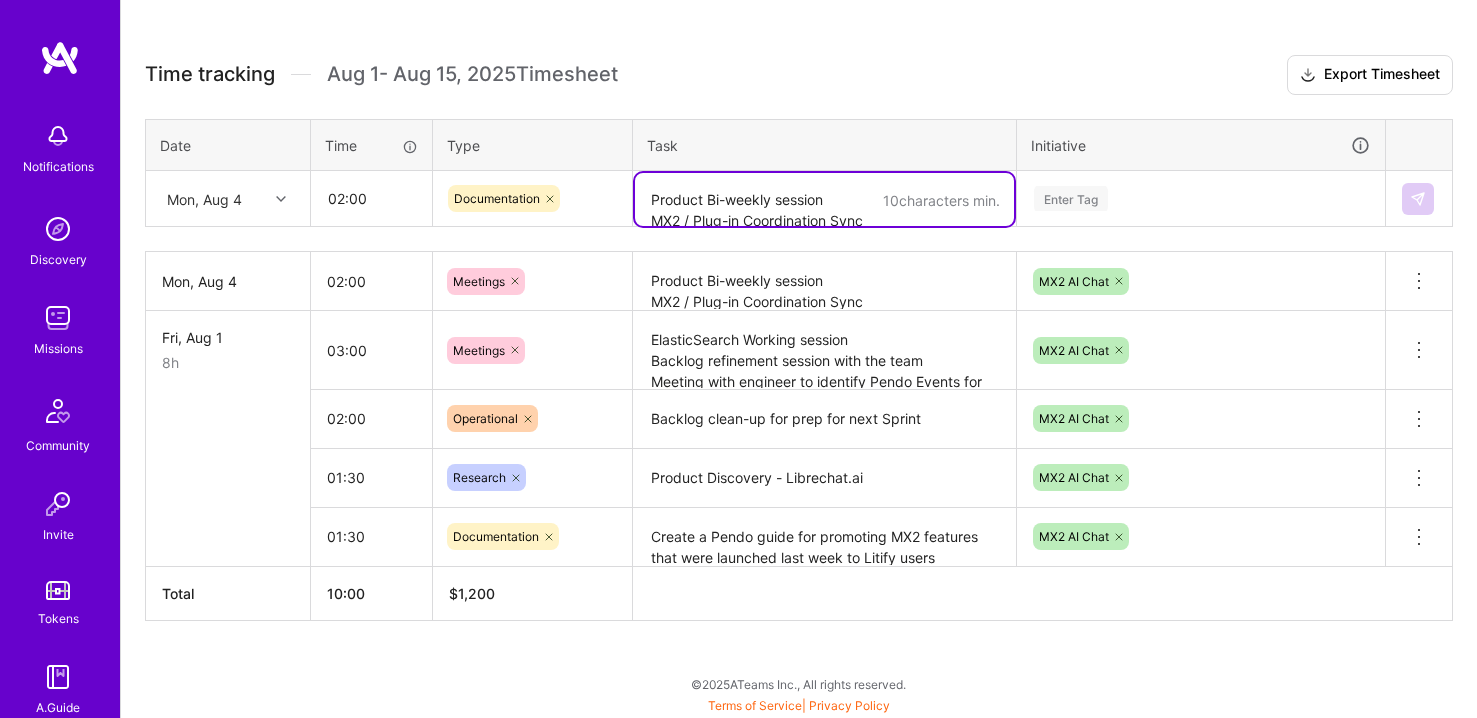 click on "Time tracking Aug 1 - Aug 15, 2025 Timesheet Export Timesheet Date Time Type Task Initiative Mon, Aug 4 02:00 Documentation
10 characters min. Product Bi-weekly session
MX2 / Plug-in Coordination Sync Enter Tag Mon, Aug 4 02:00 Meetings
Product Bi-weekly session
MX2 / Plug-in Coordination Sync MX2 AI Chat
Delete row Fri, Aug 1 8h 03:00 Meetings
ElasticSearch Working session
Backlog refinement session with the team
Meeting with engineer to identify Pendo Events for Superset dashboard MX2 AI Chat
Delete row 02:00 Operational
Backlog clean-up for prep for next Sprint MX2 AI Chat
Delete row 01:30 Research
Product Discovery - Librechat.ai MX2 AI Chat
Delete row 01:30 Documentation
Create a Pendo guide for promoting MX2 features that were launched last week to Litify users MX2 AI Chat
Delete row Total 10:00 $ 1,200" at bounding box center [799, 338] 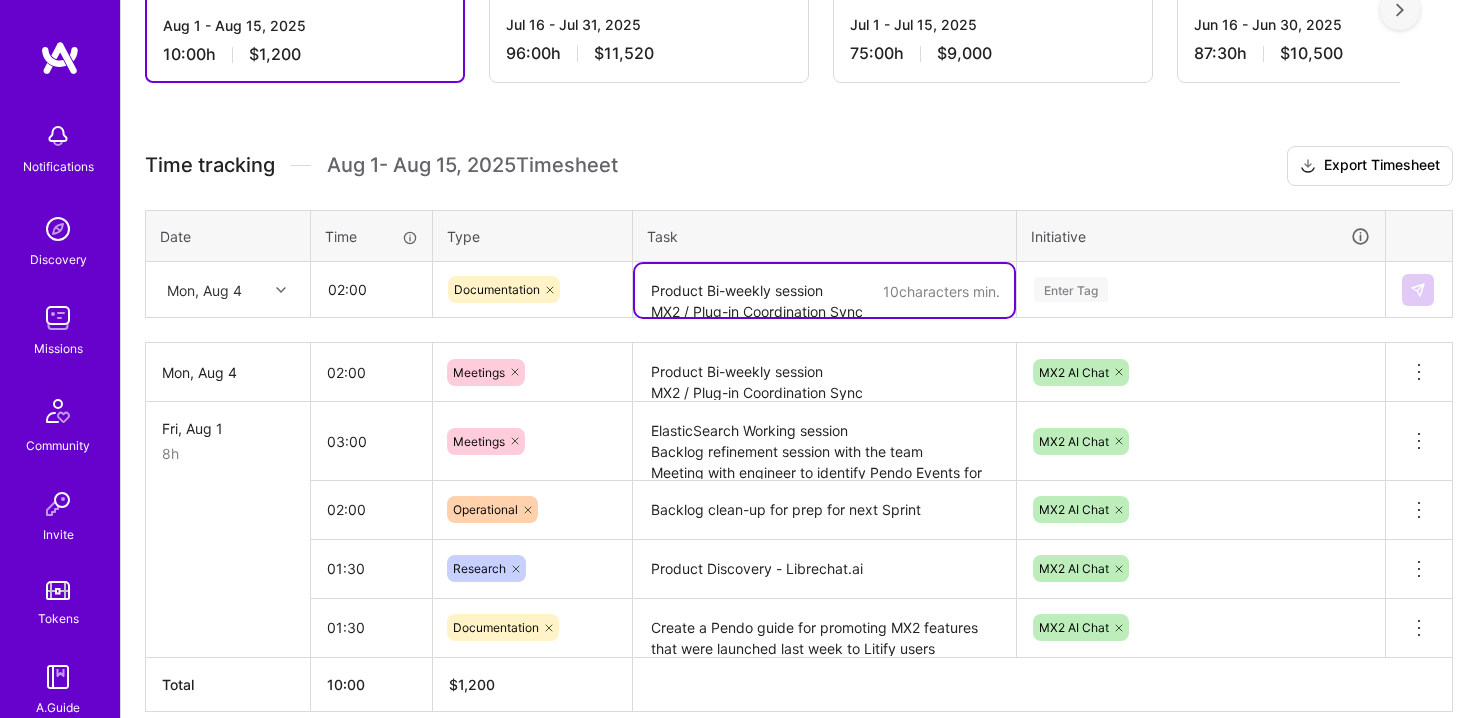 scroll, scrollTop: 323, scrollLeft: 0, axis: vertical 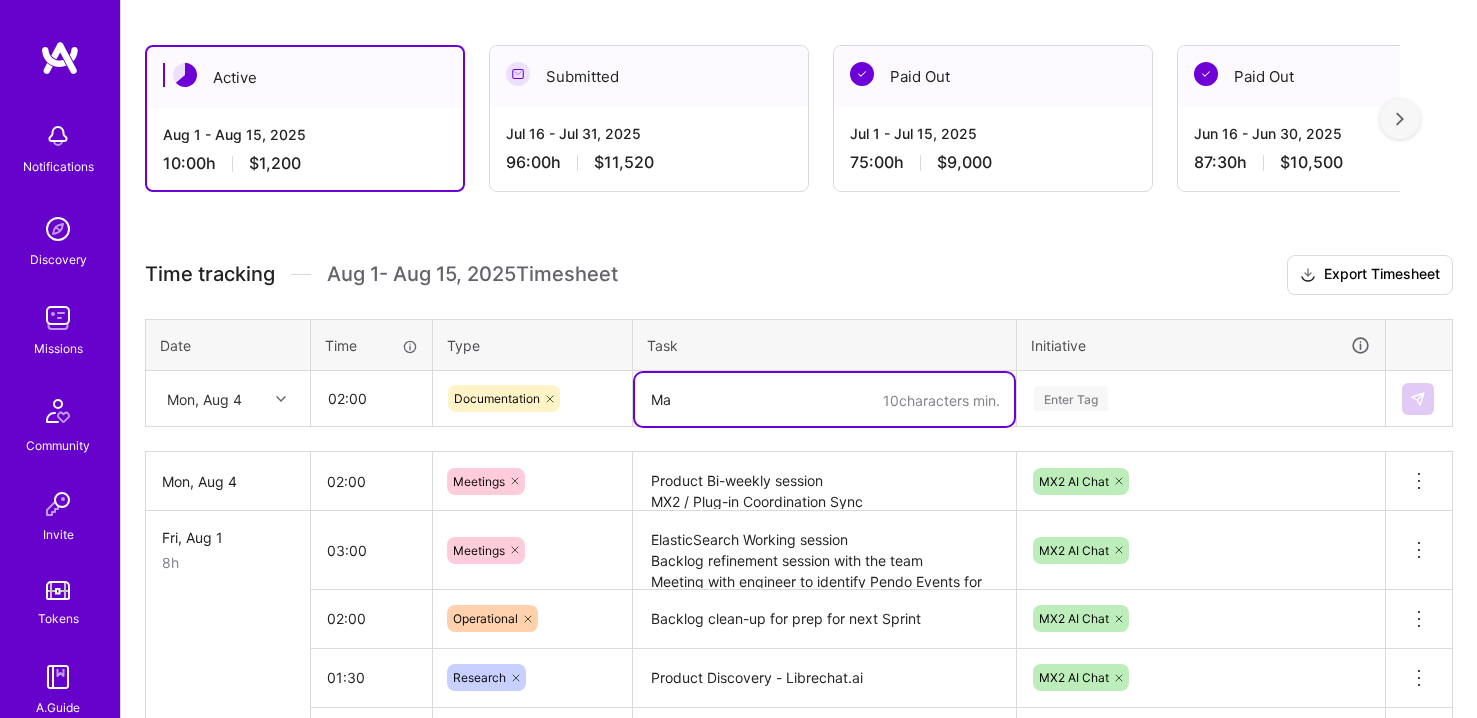 type on "M" 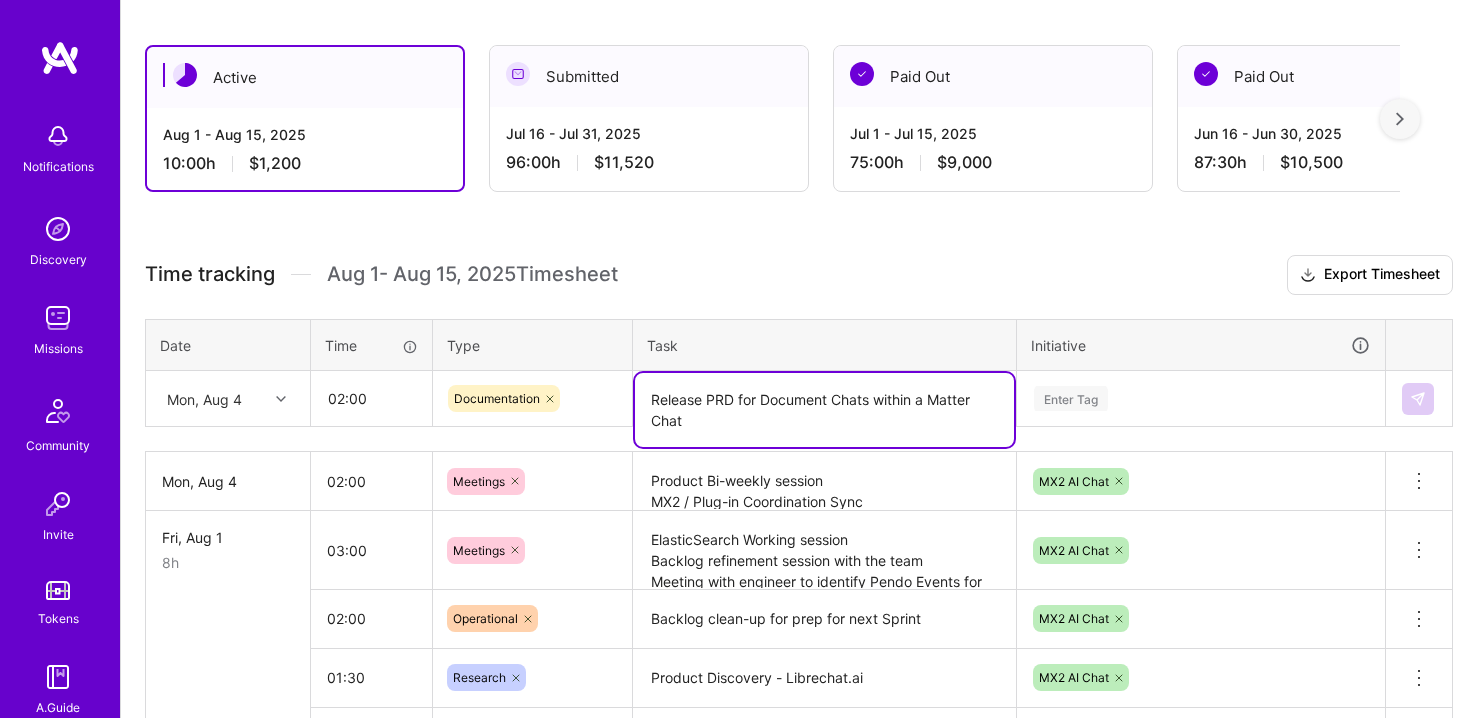 type on "Release PRD for Document Chats within a Matter Chat" 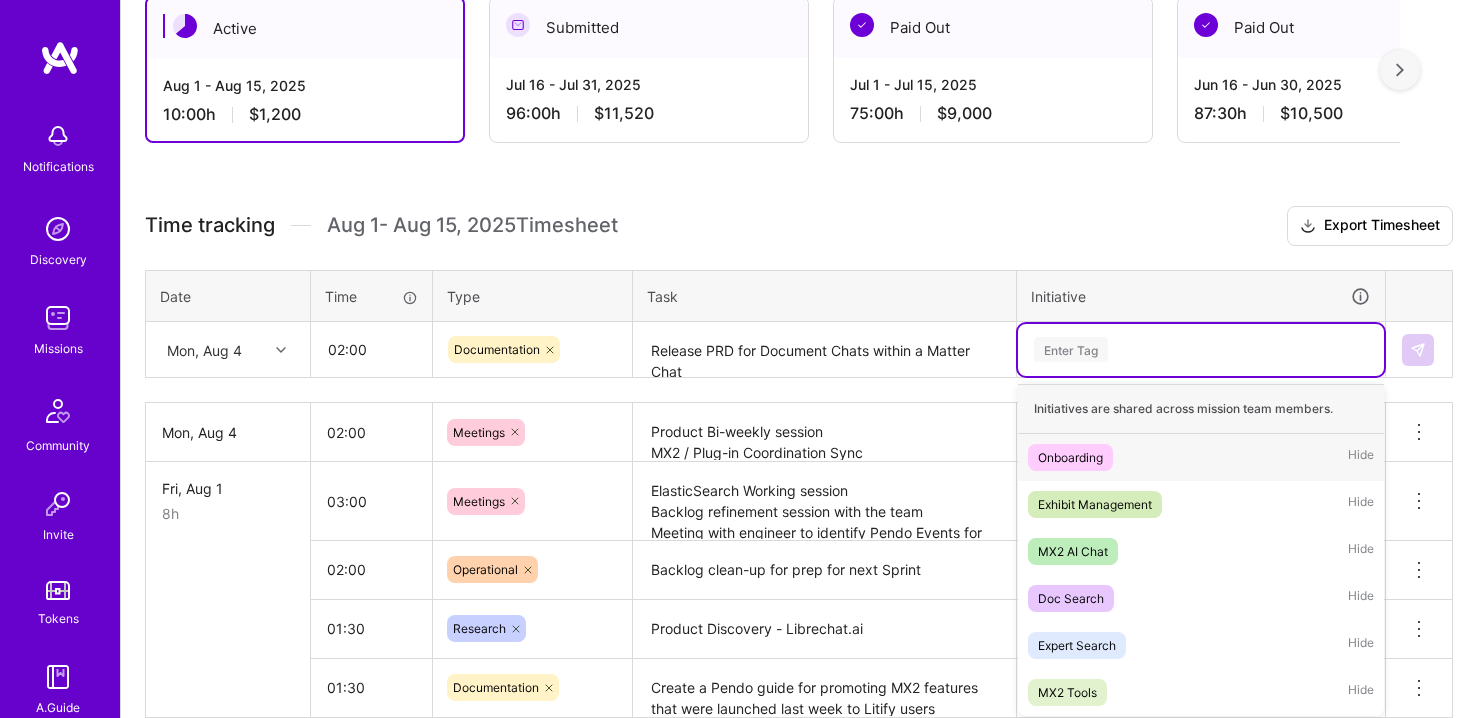 scroll, scrollTop: 377, scrollLeft: 0, axis: vertical 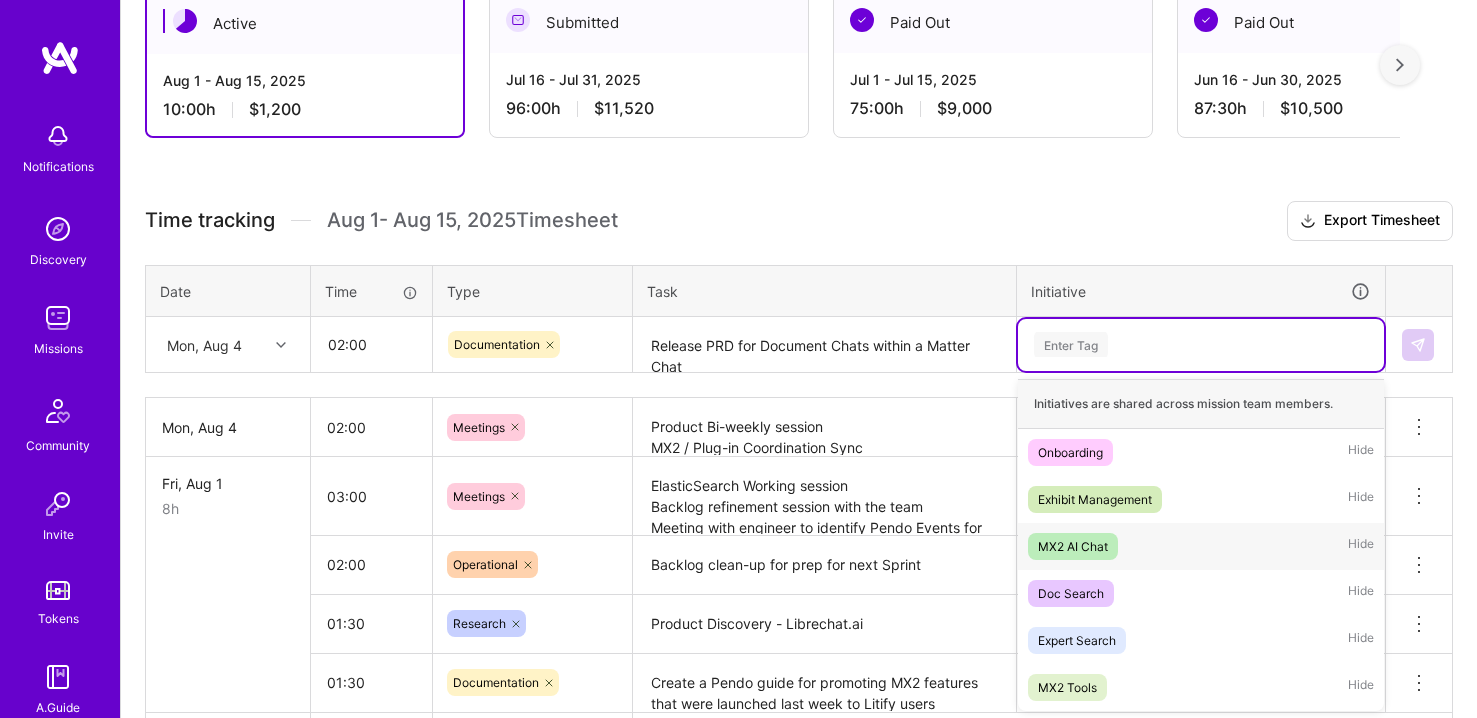 click on "MX2 AI Chat" at bounding box center [1073, 546] 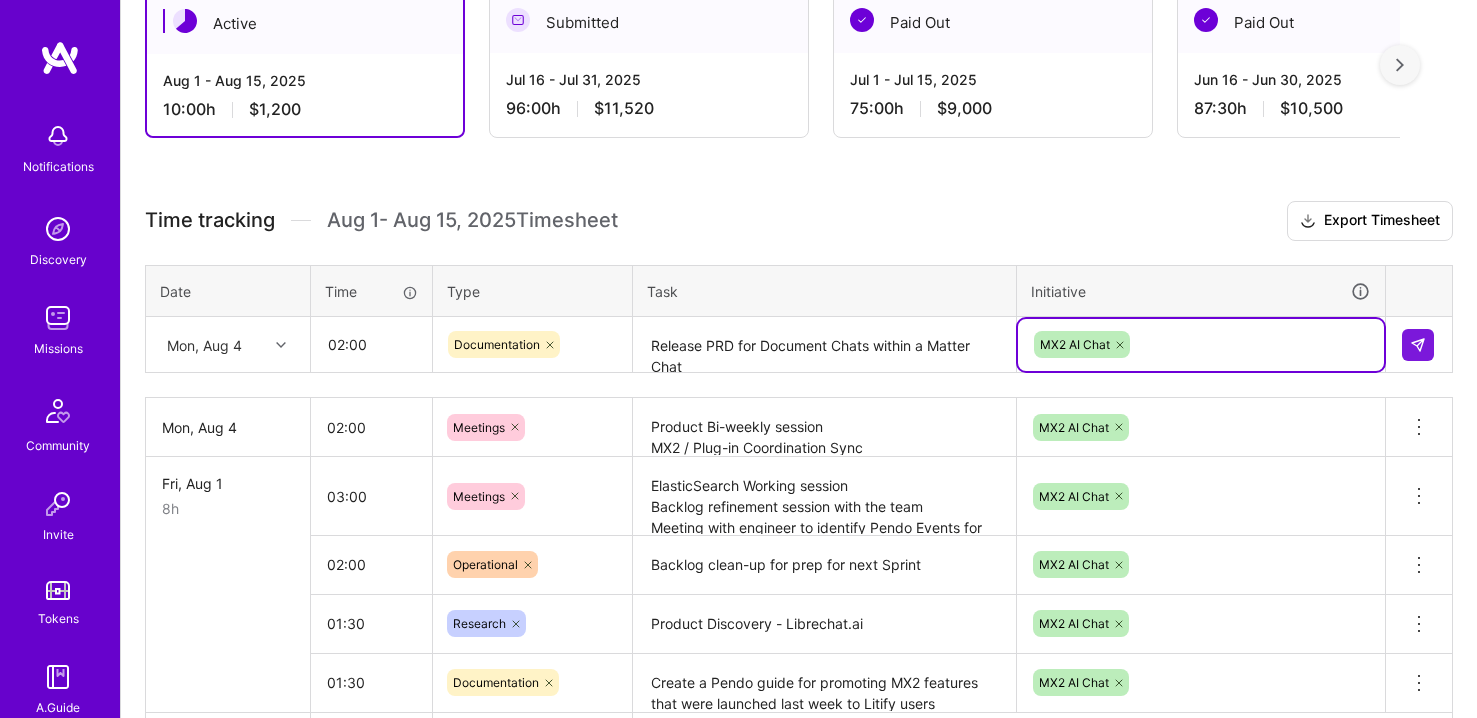 click on "Release PRD for Document Chats within a Matter Chat" at bounding box center [824, 345] 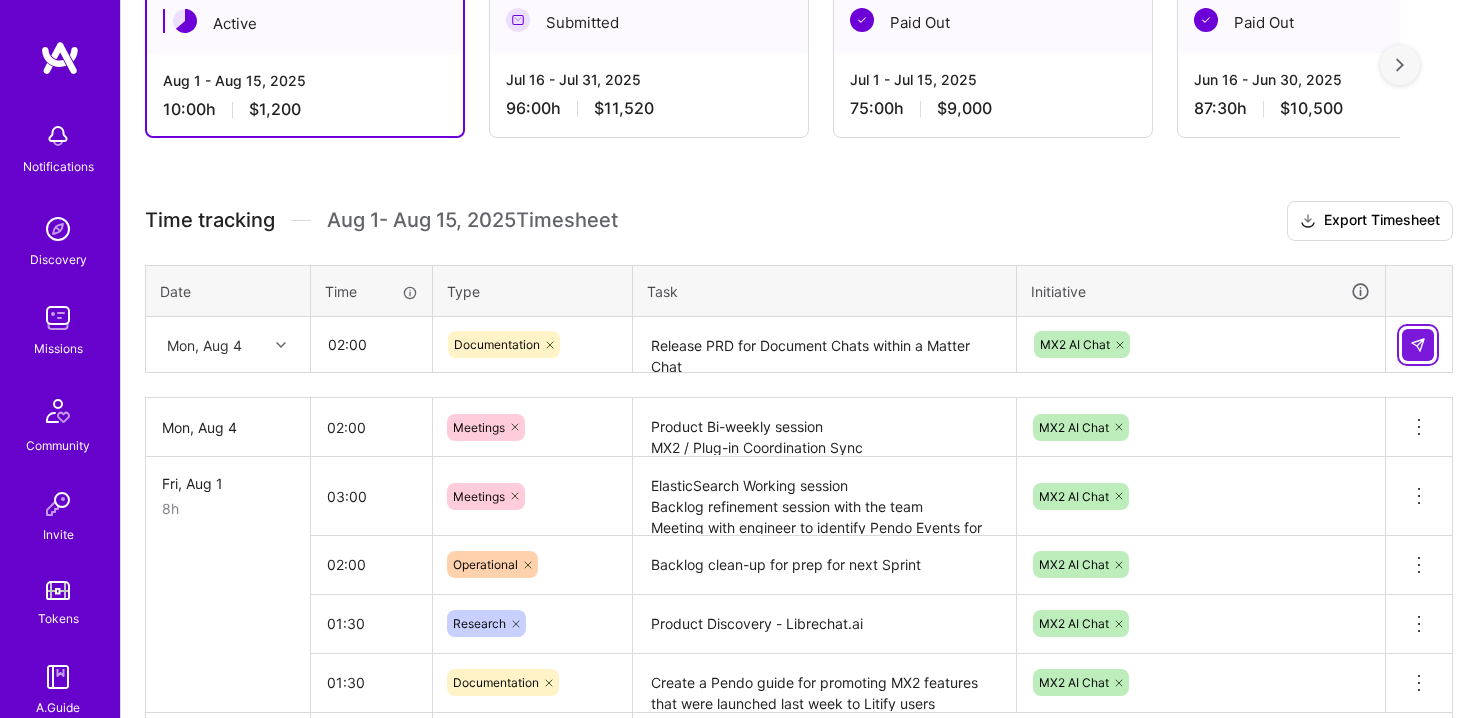 click at bounding box center (1418, 345) 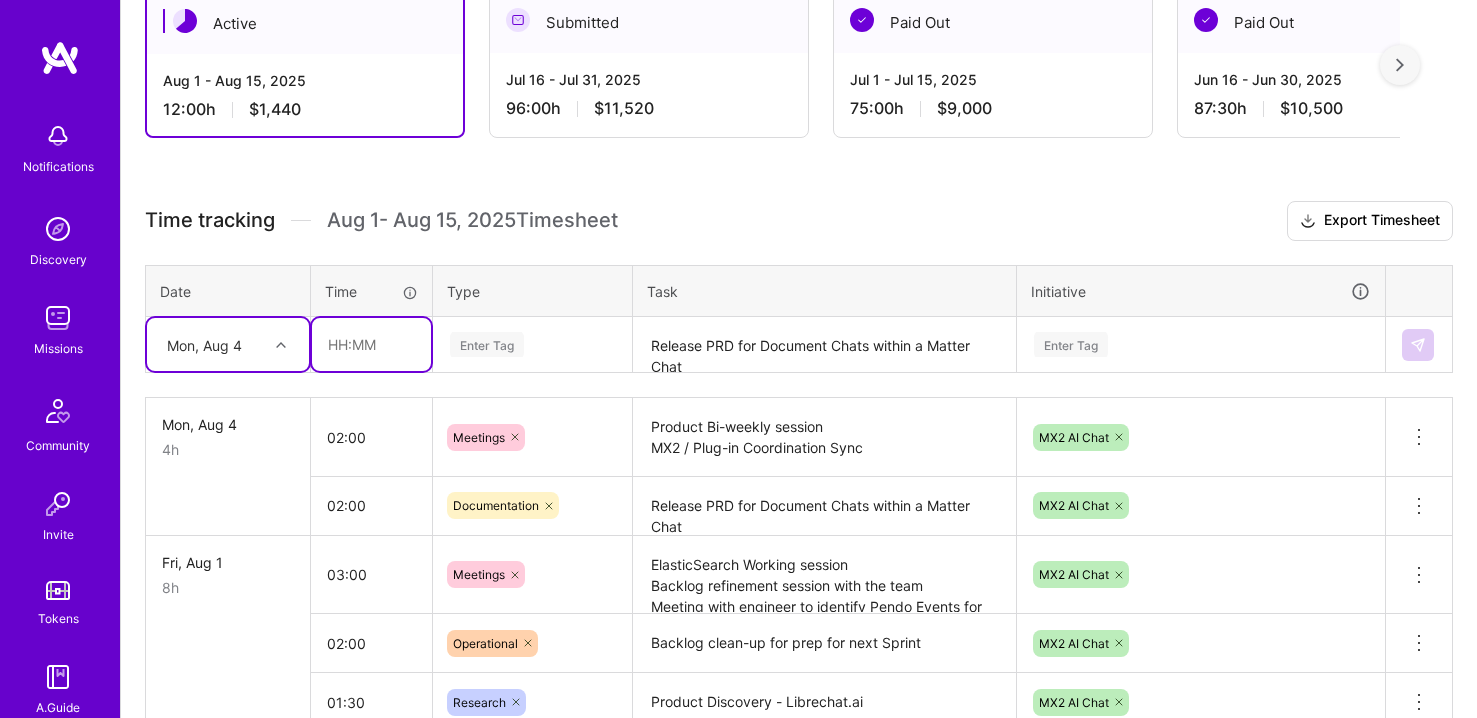 click at bounding box center (371, 344) 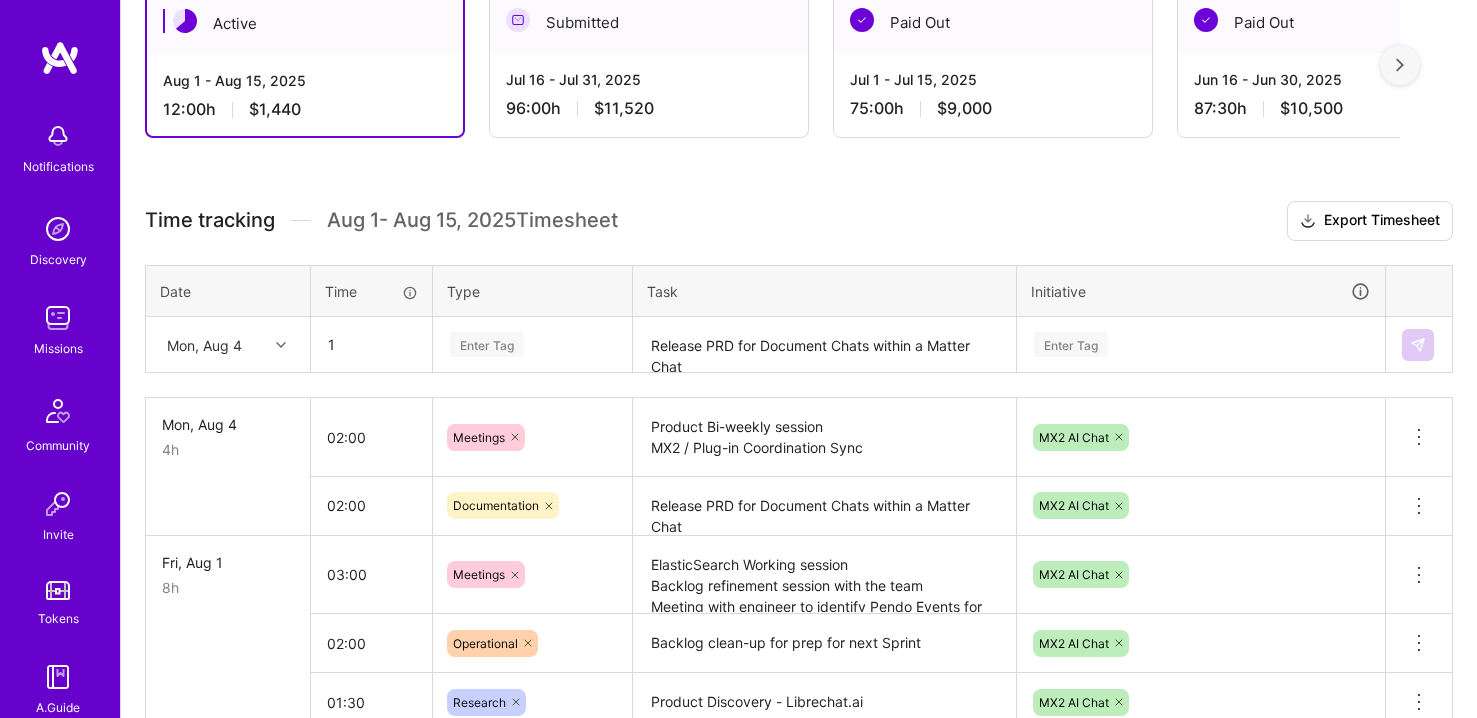 type on "01:00" 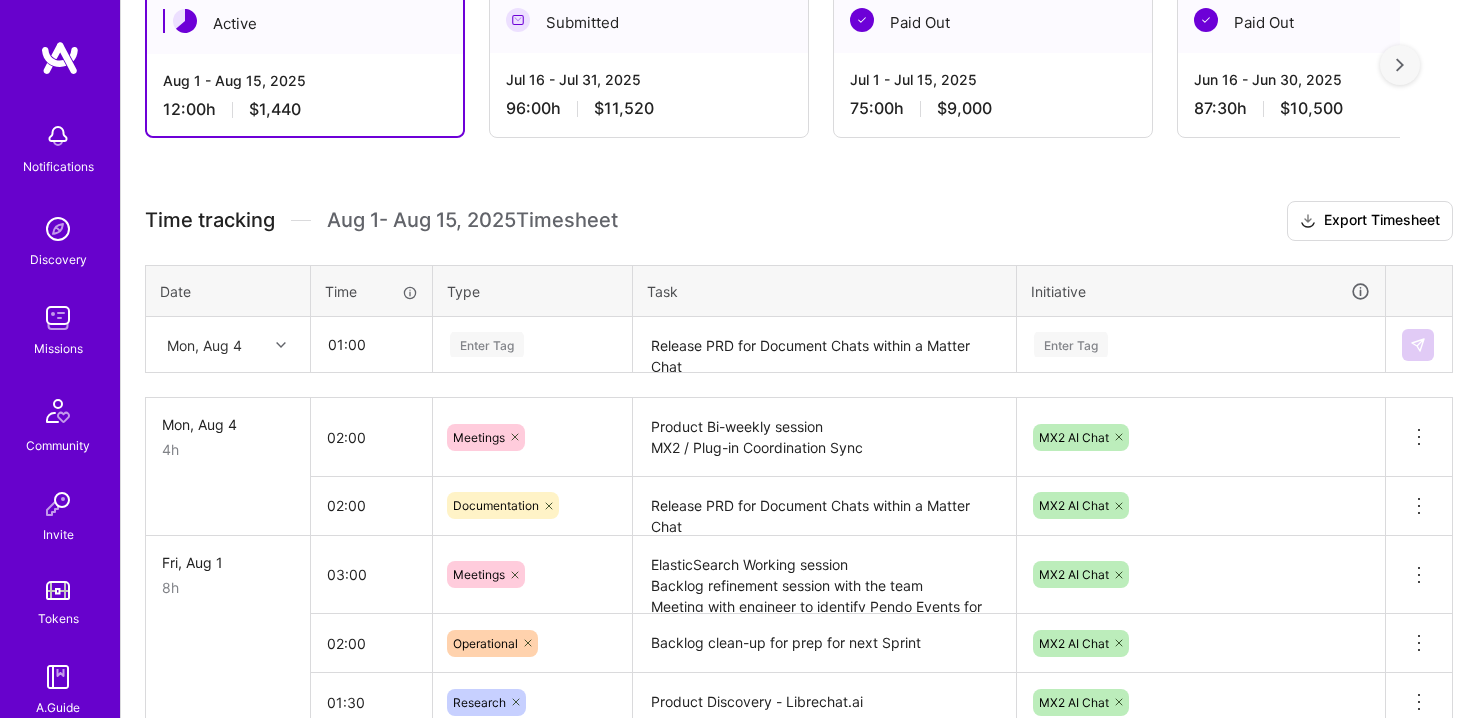 click on "Enter Tag" at bounding box center (532, 344) 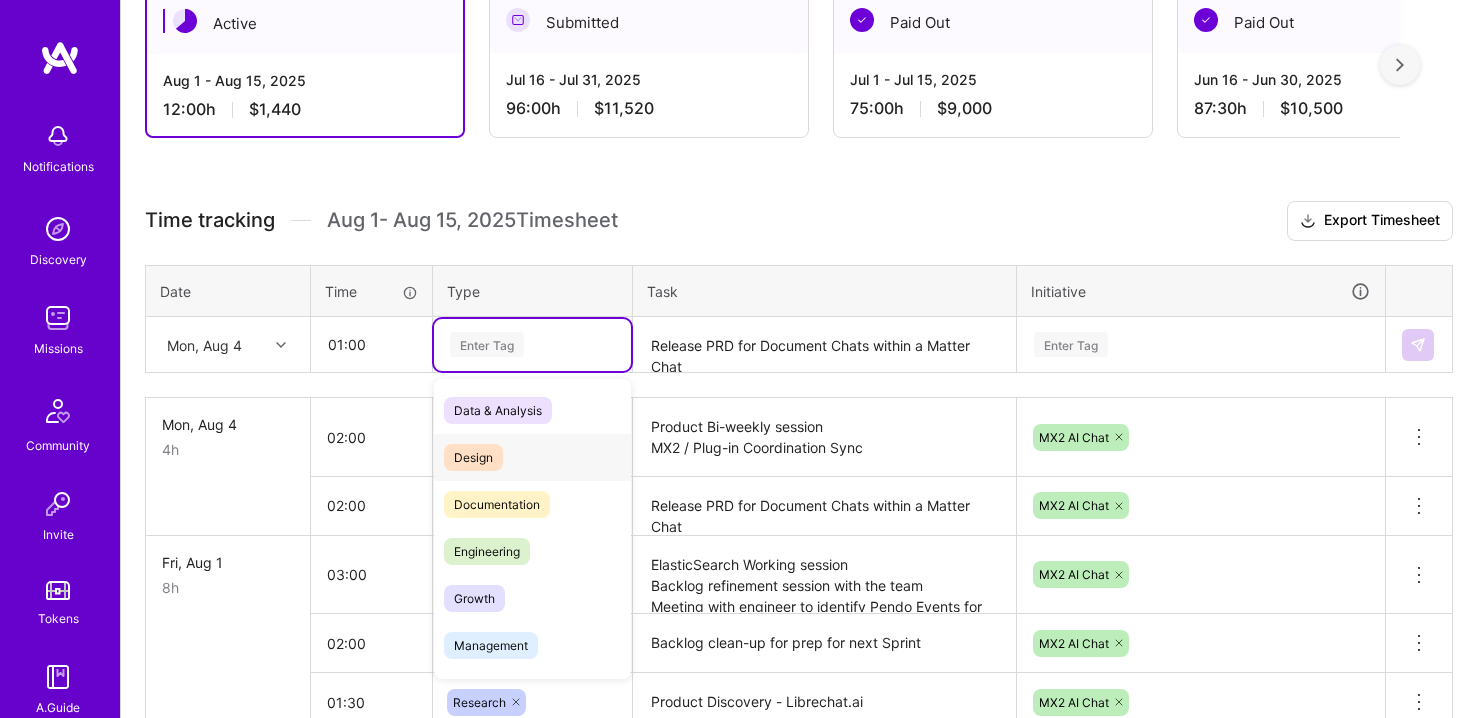 click on "Data & Analysis" at bounding box center [498, 410] 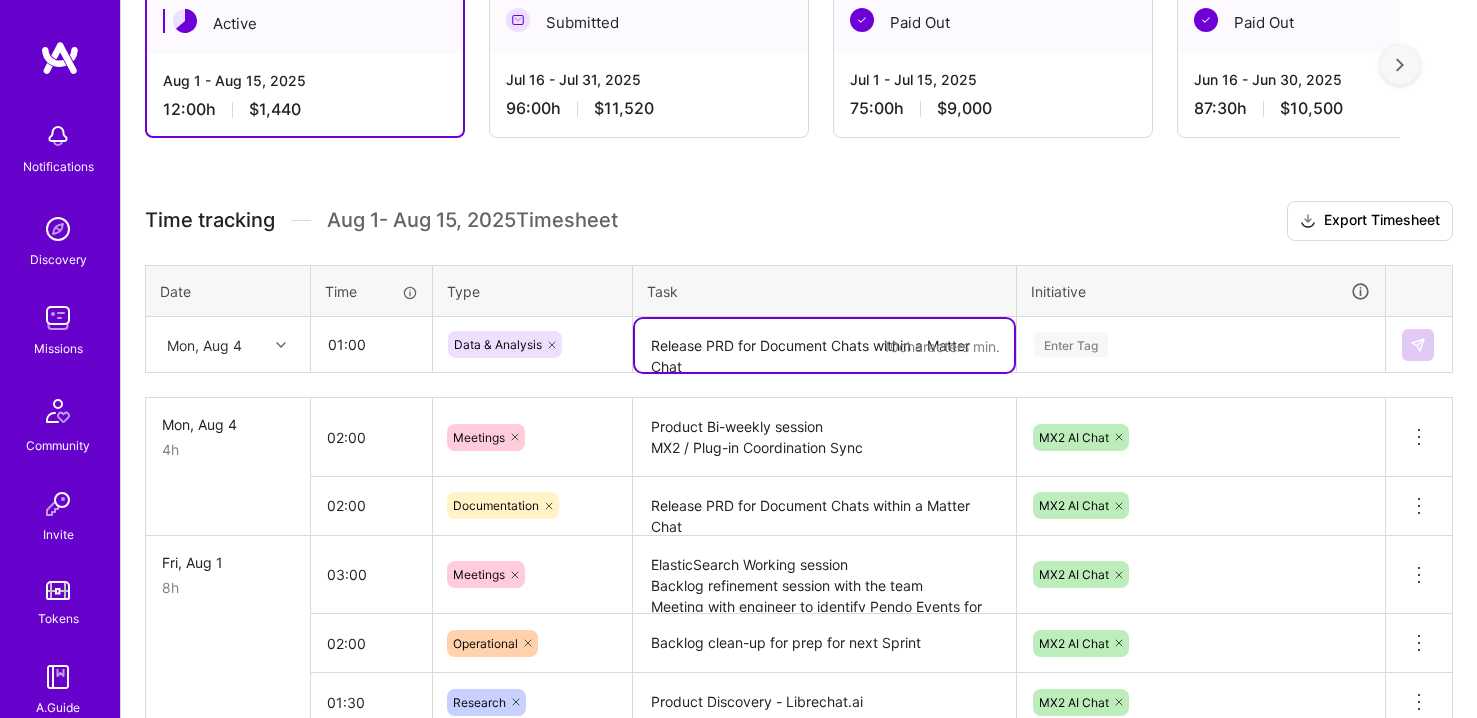 click on "Release PRD for Document Chats within a Matter Chat" at bounding box center (824, 345) 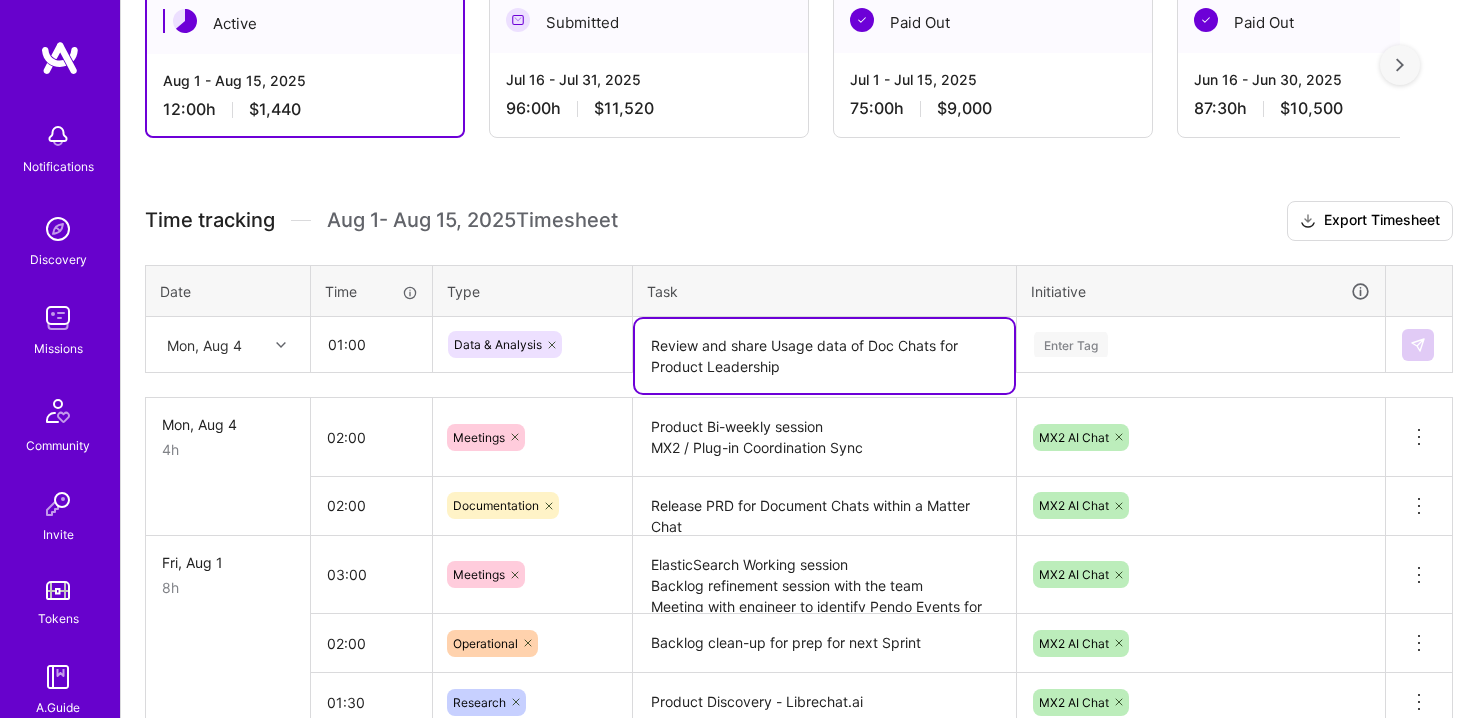 click on "Review and share Usage data of Doc Chats for Product Leadership" at bounding box center [824, 356] 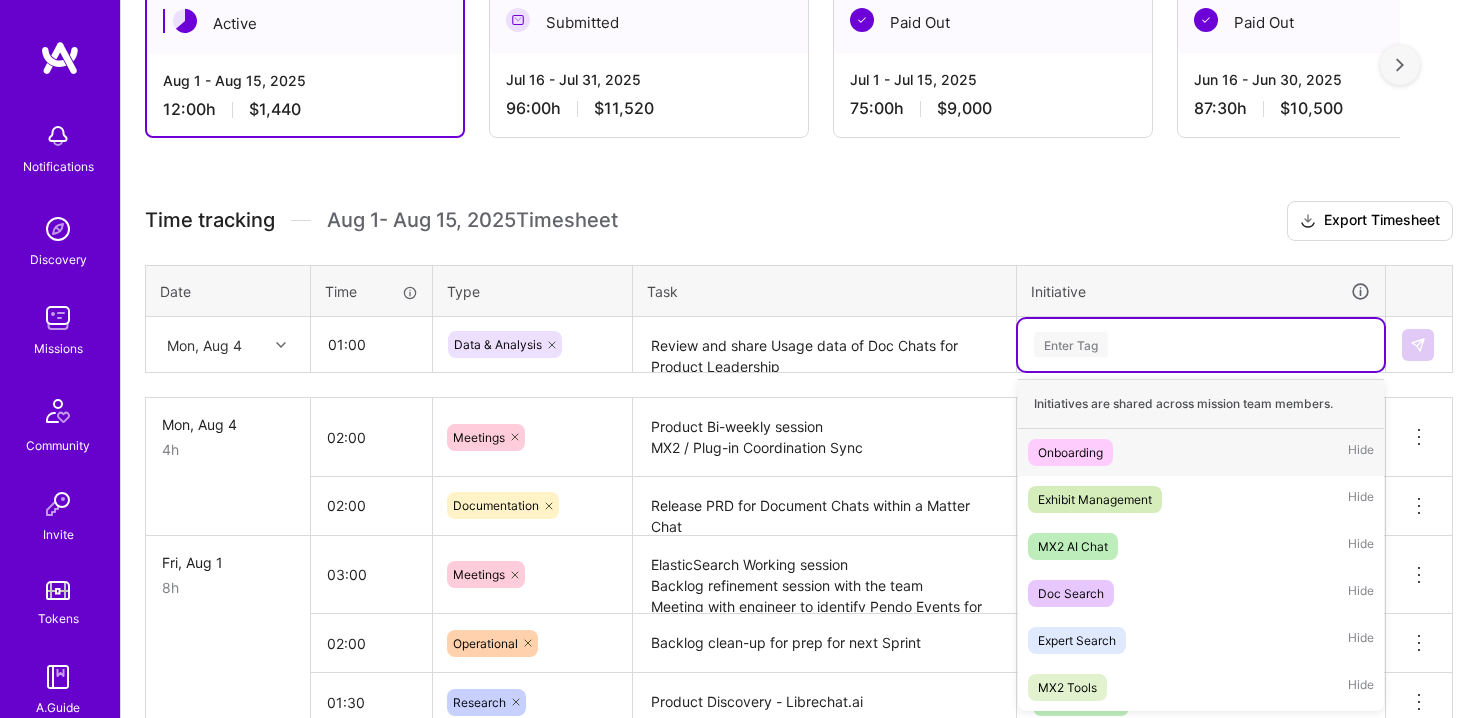 click on "Enter Tag" at bounding box center [1071, 344] 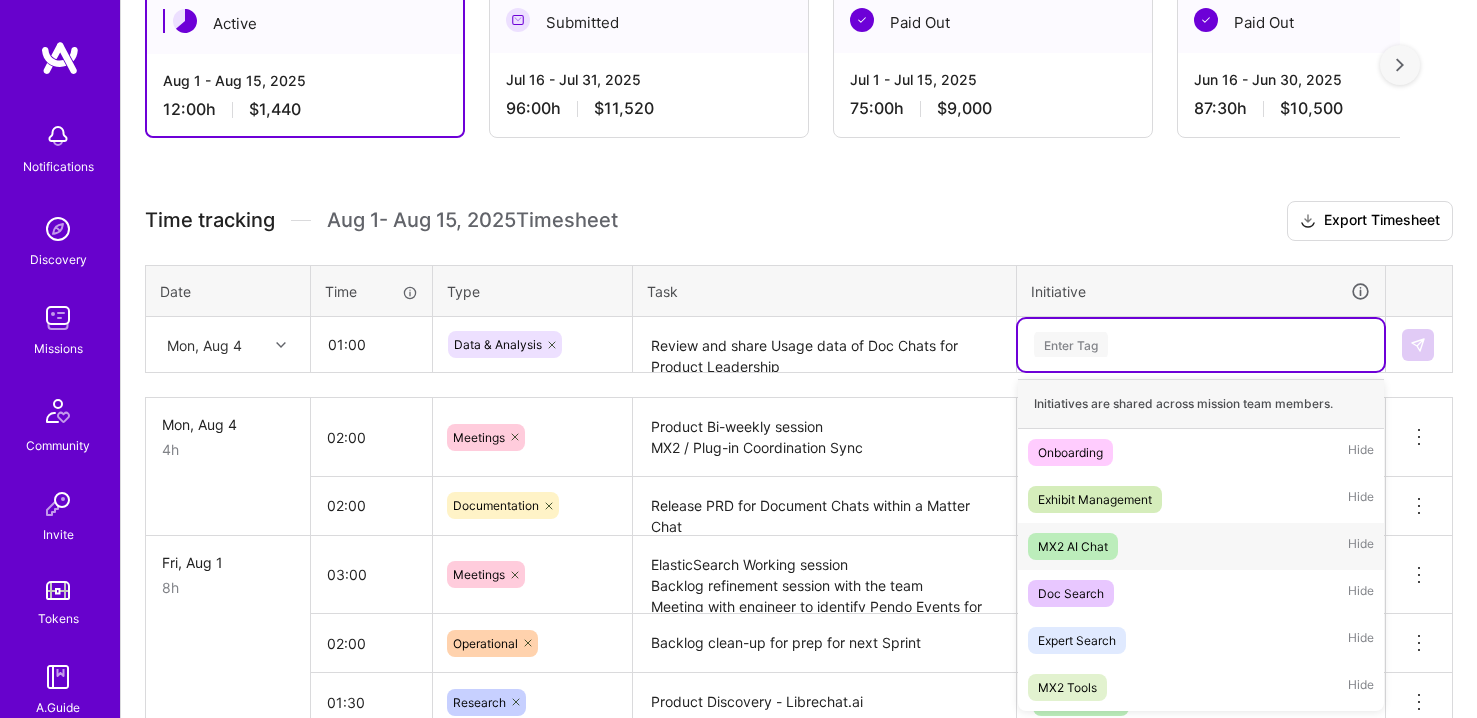 click on "MX2 AI Chat" at bounding box center (1073, 546) 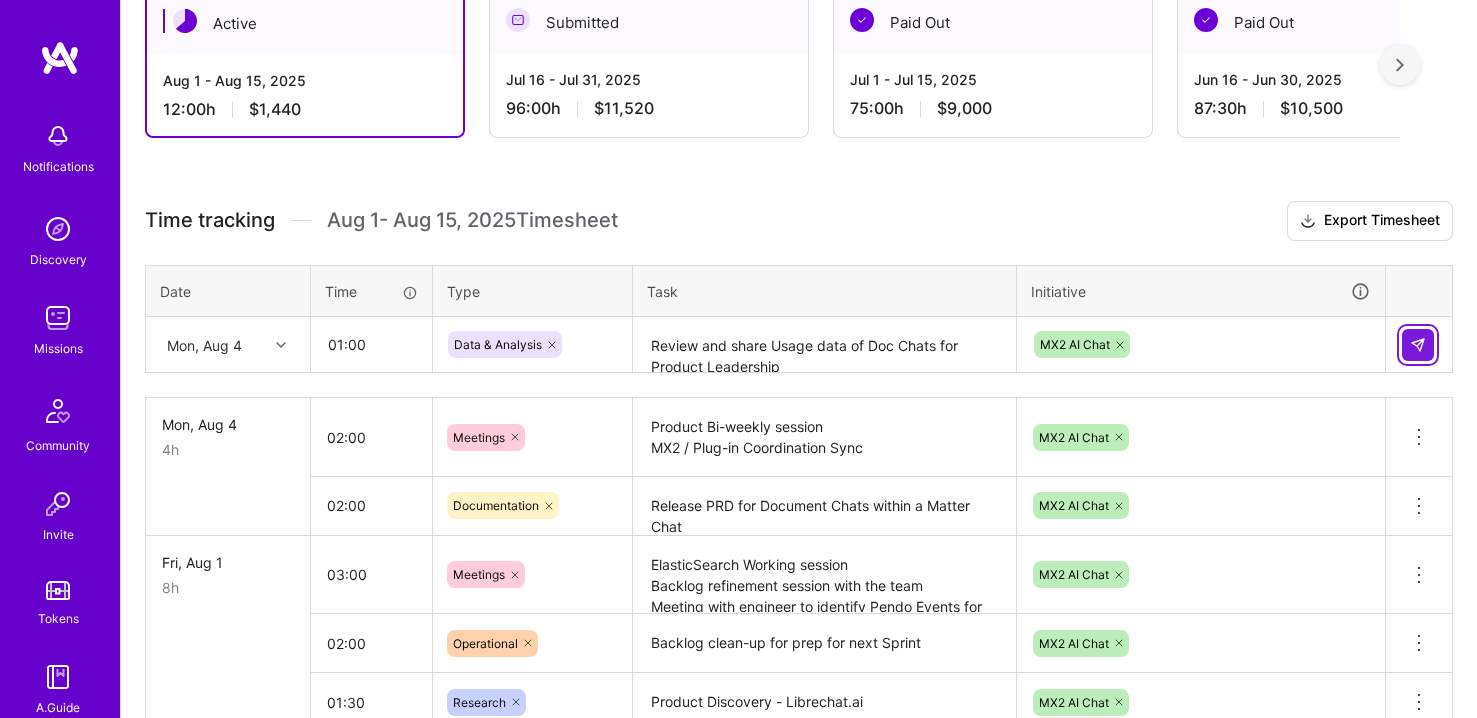 click at bounding box center (1418, 345) 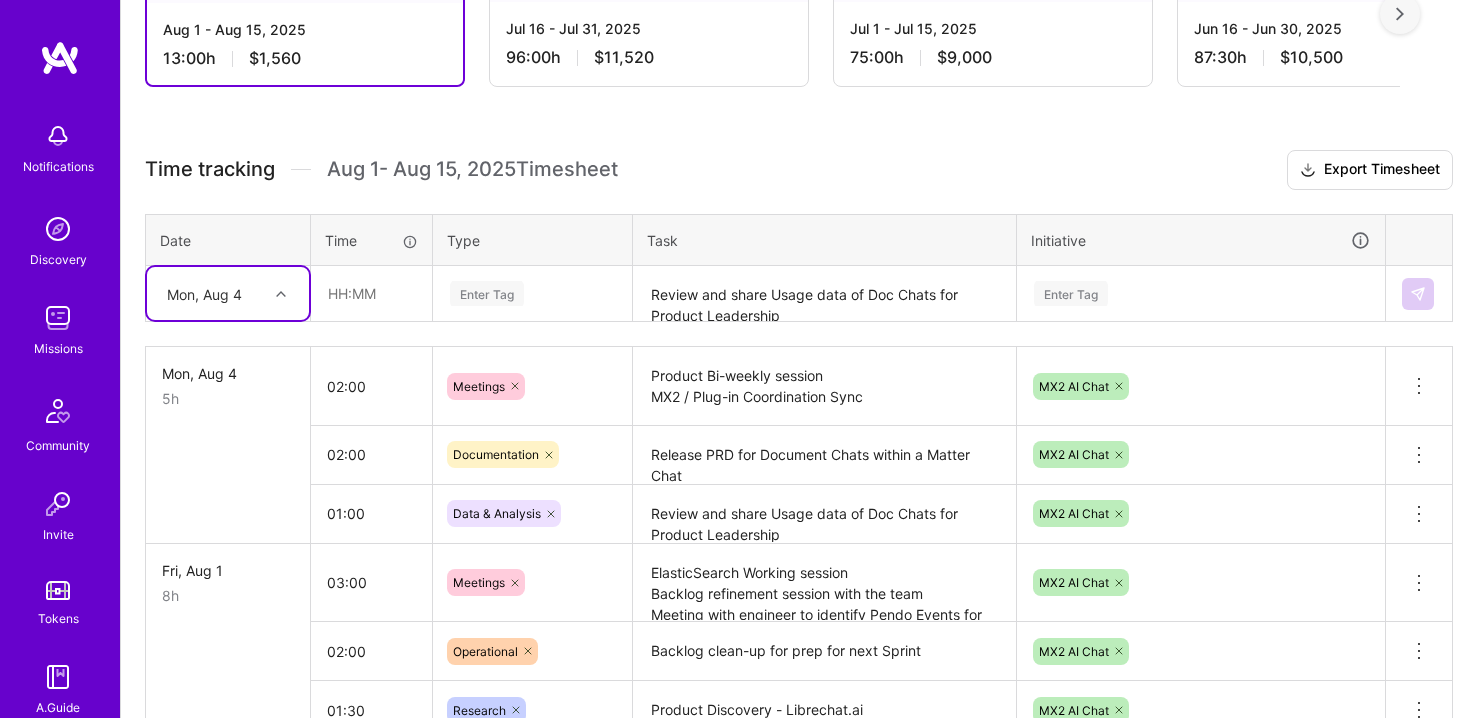 scroll, scrollTop: 454, scrollLeft: 0, axis: vertical 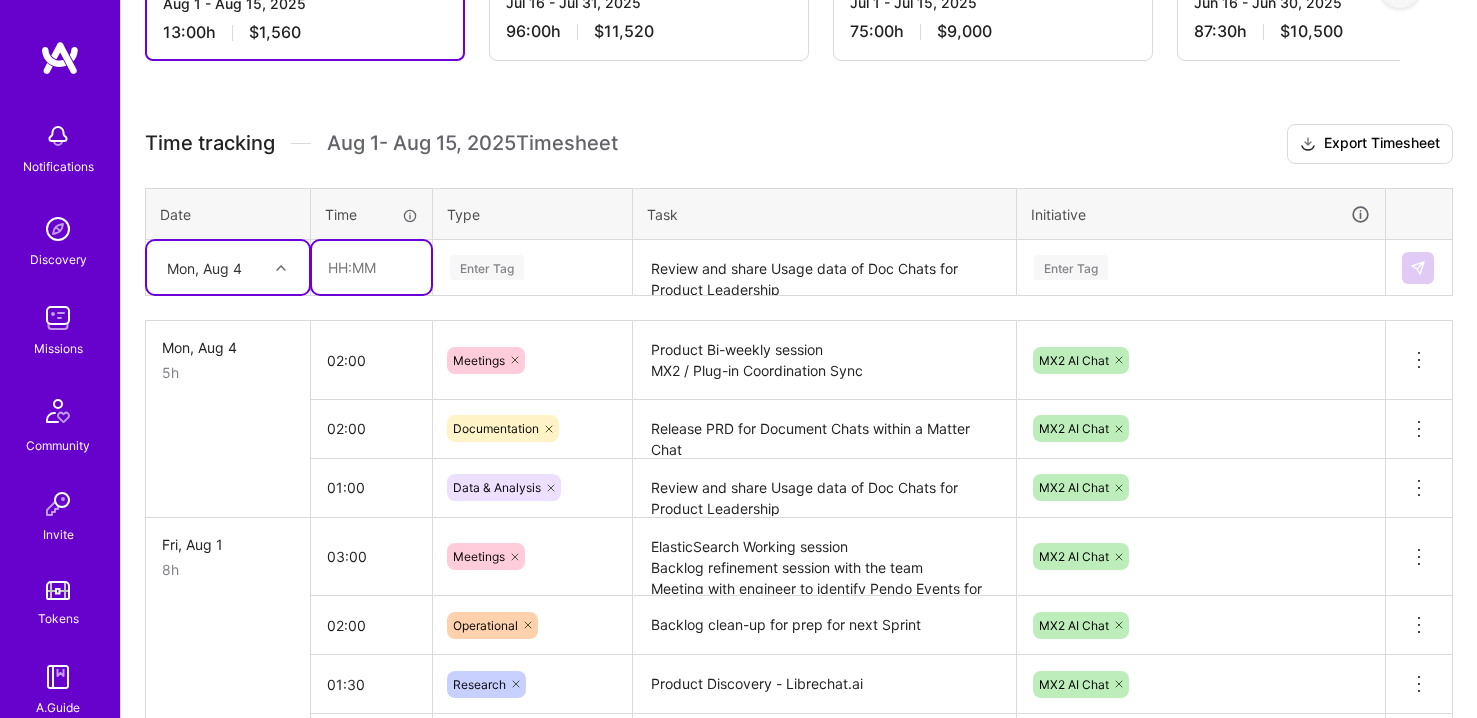 click at bounding box center (371, 267) 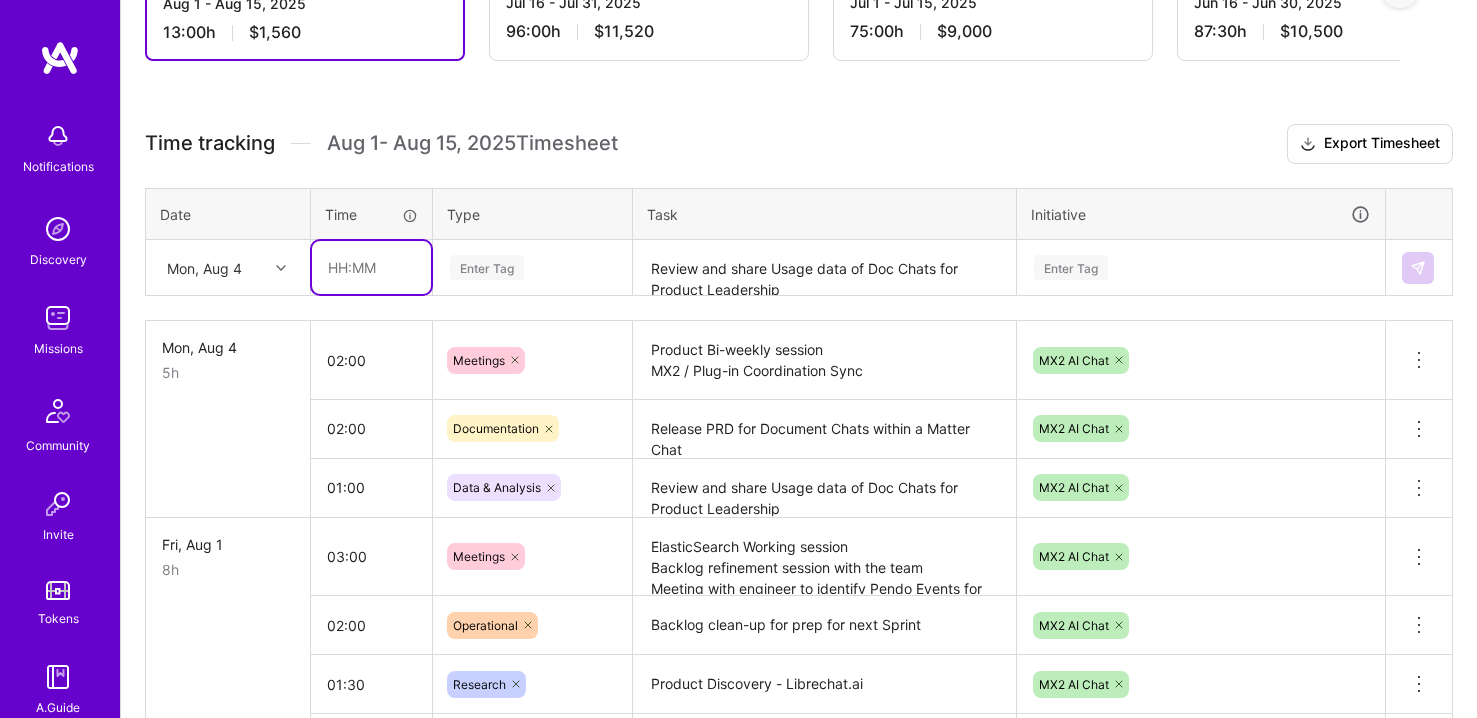 type on "03:00" 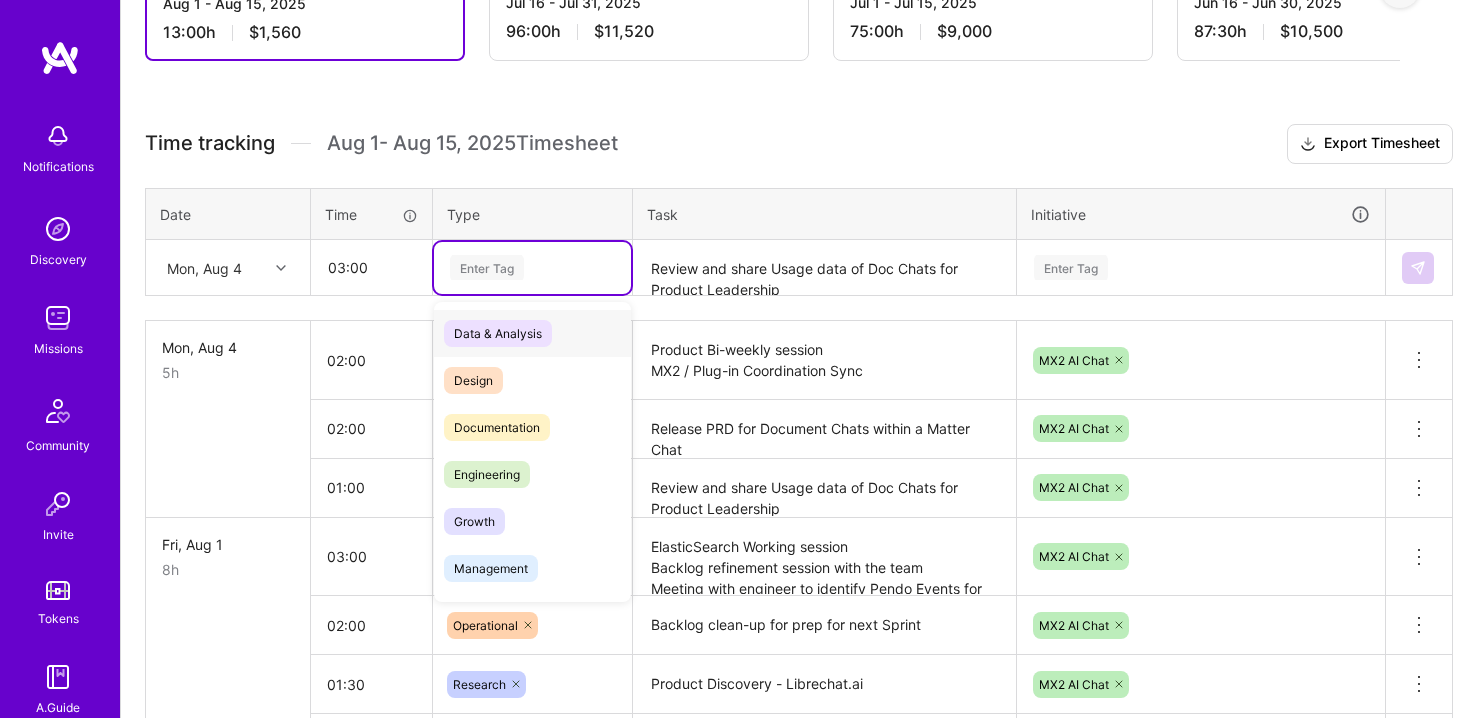 click on "Enter Tag" at bounding box center (532, 267) 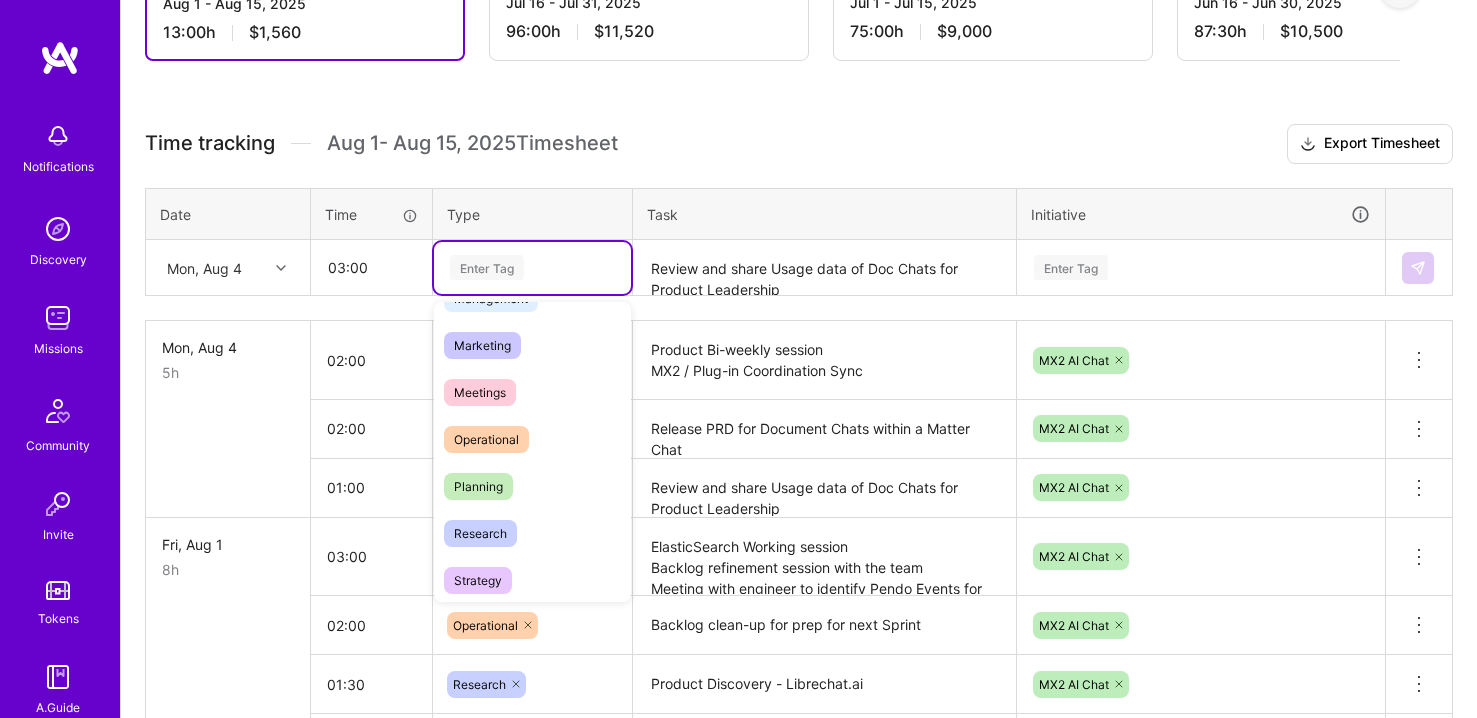 scroll, scrollTop: 282, scrollLeft: 0, axis: vertical 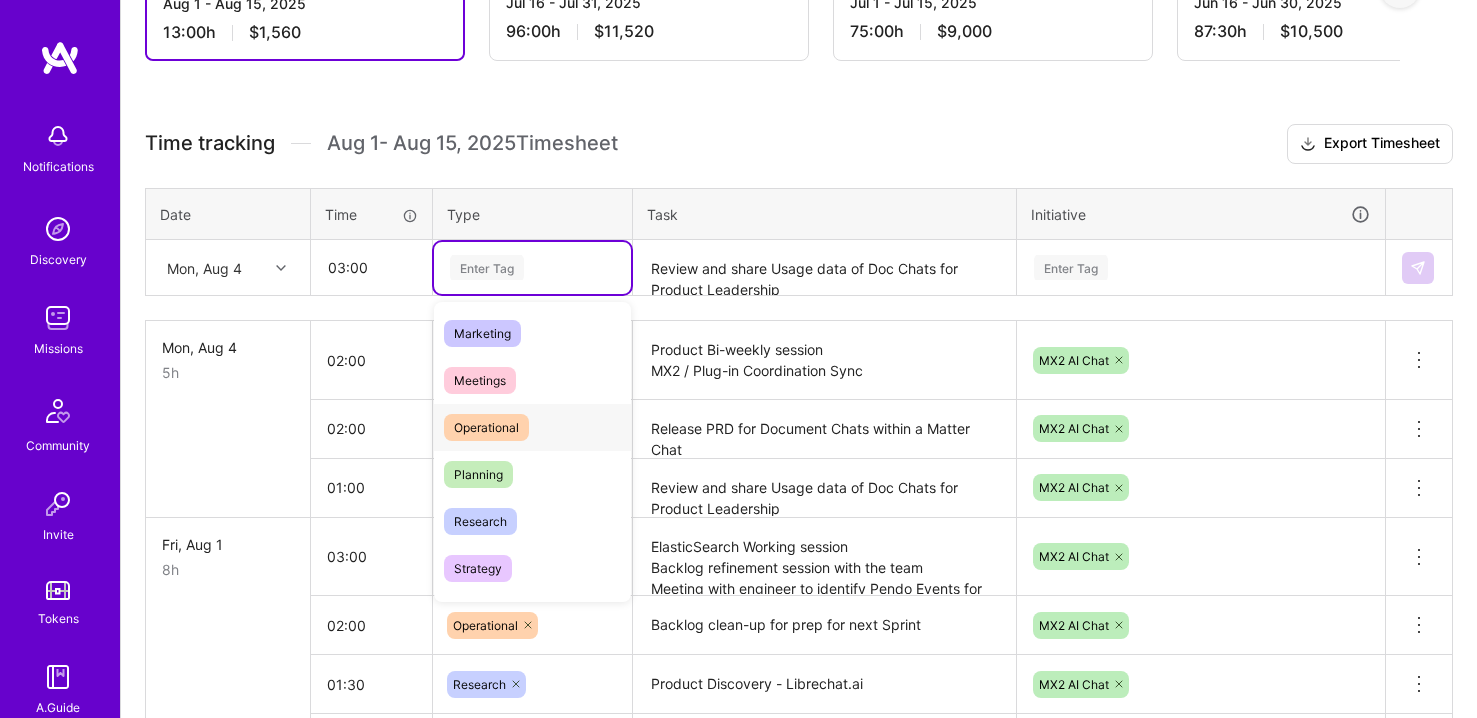 click on "Operational" at bounding box center [486, 427] 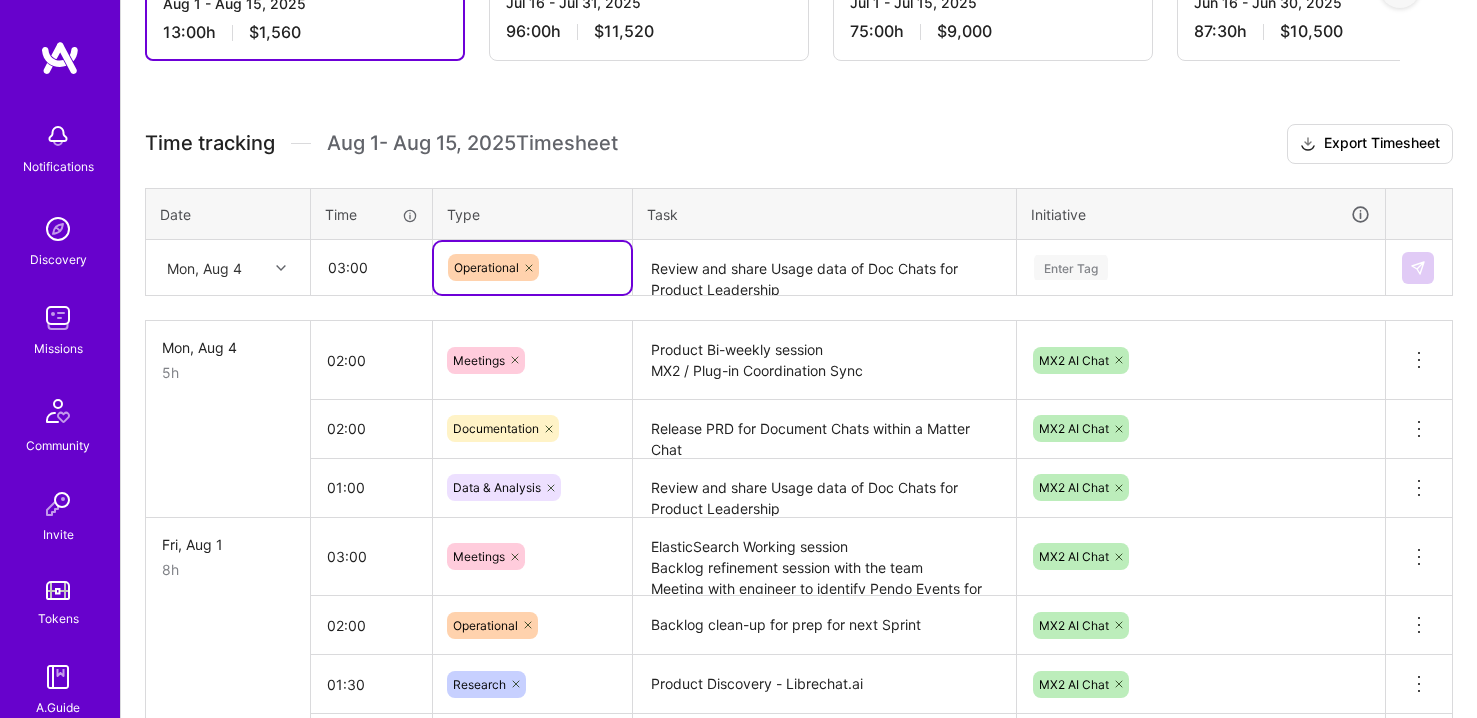 click at bounding box center (529, 267) 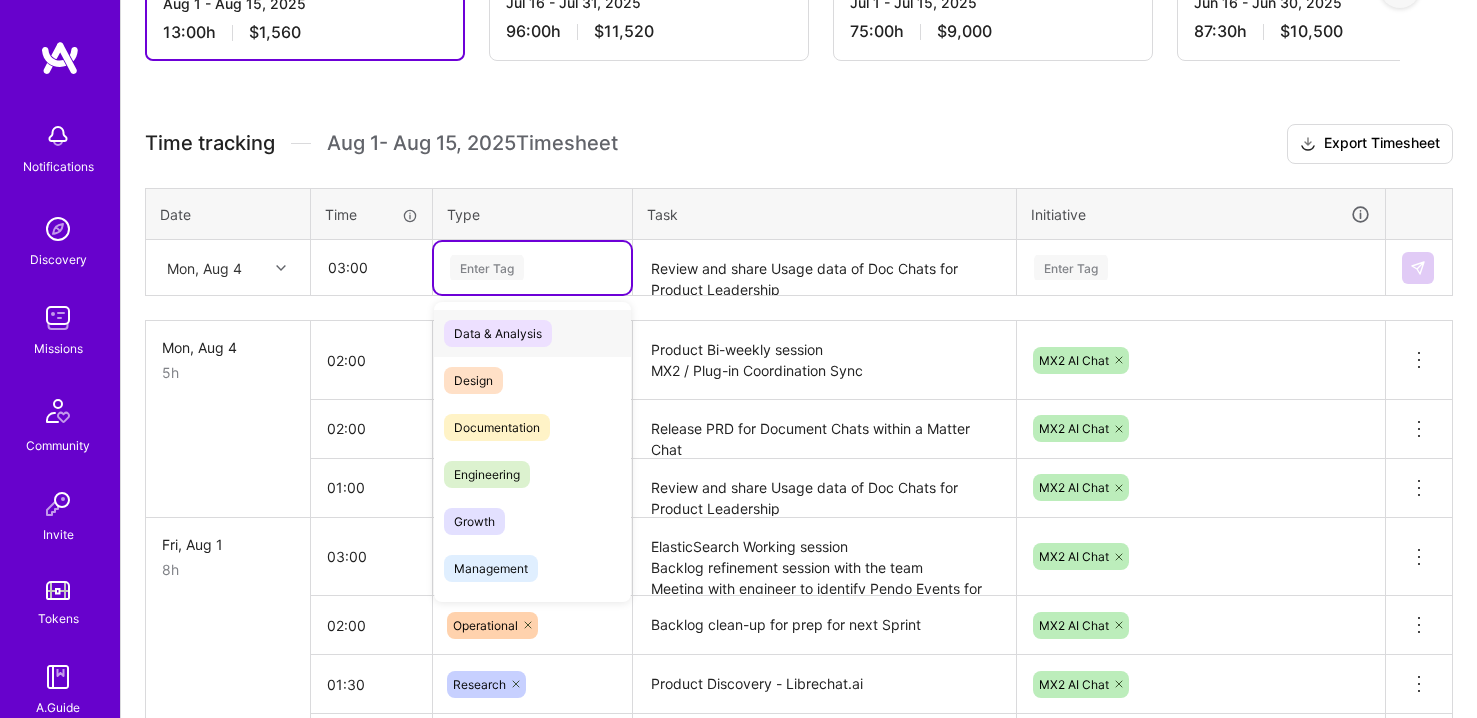 click on "Enter Tag" at bounding box center [532, 267] 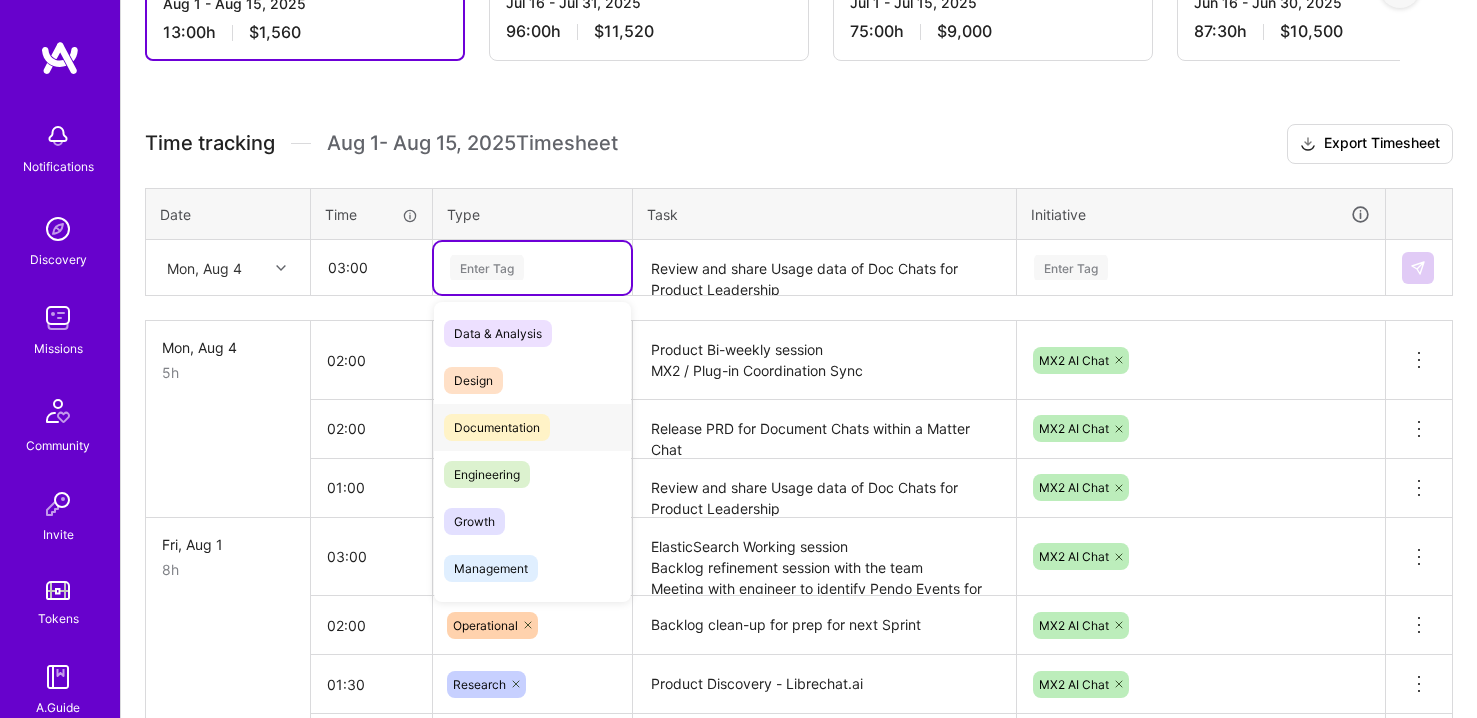 scroll, scrollTop: 365, scrollLeft: 0, axis: vertical 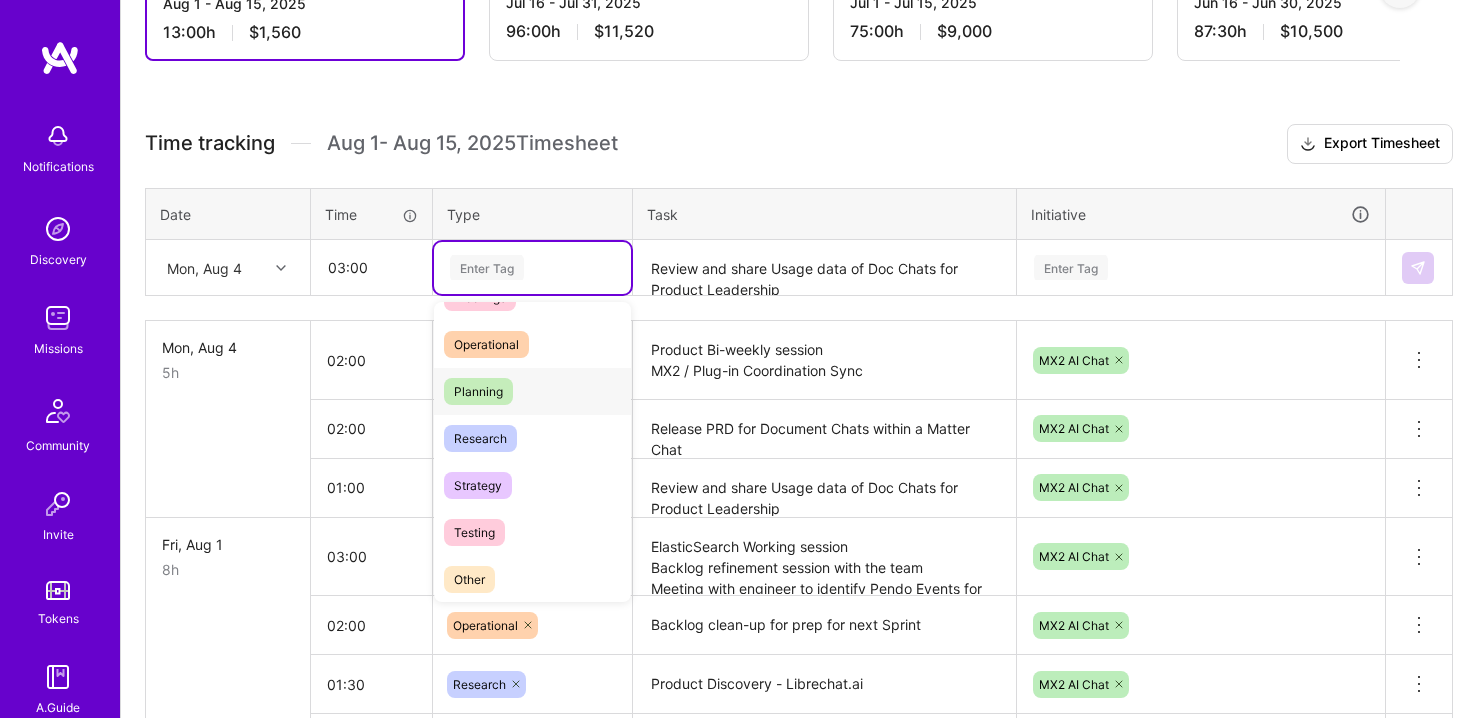click on "Planning" at bounding box center [478, 391] 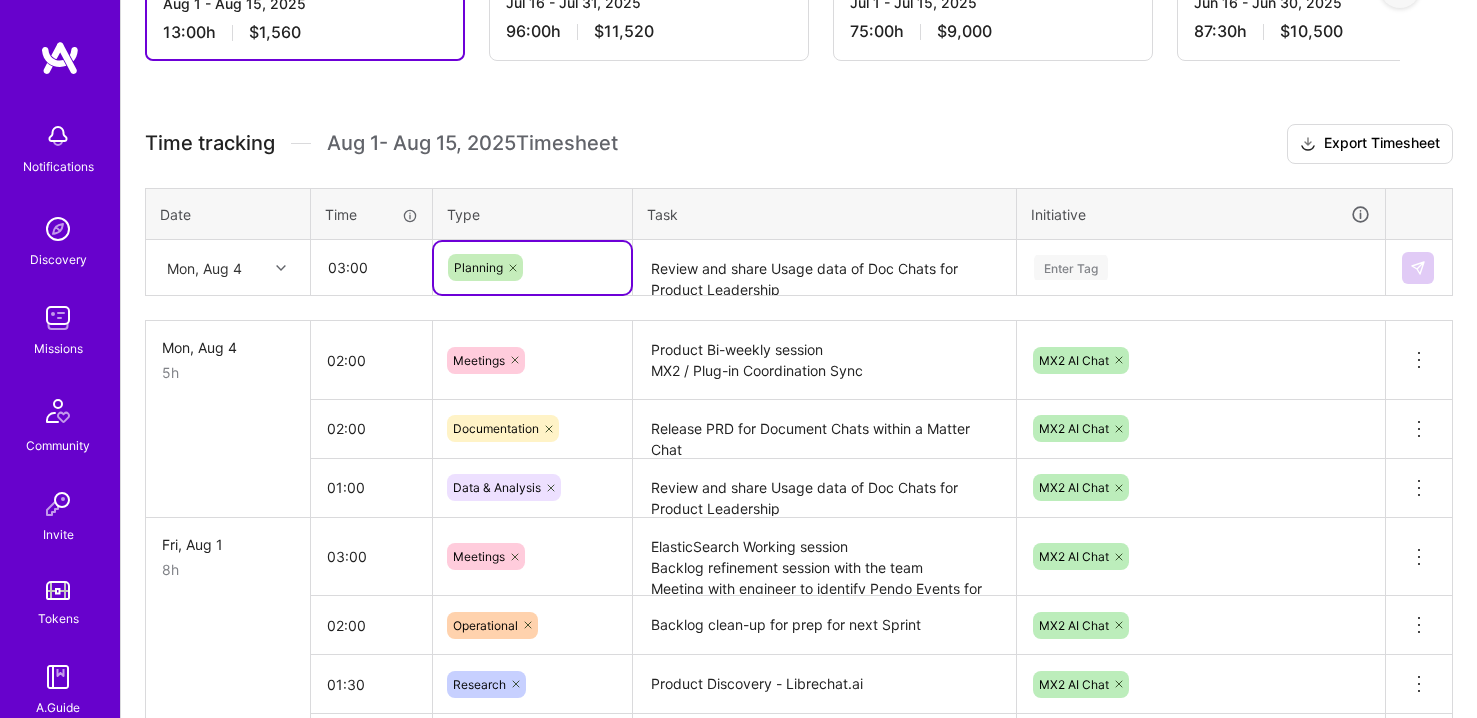 click on "Review and share Usage data of Doc Chats for Product Leadership" at bounding box center (824, 268) 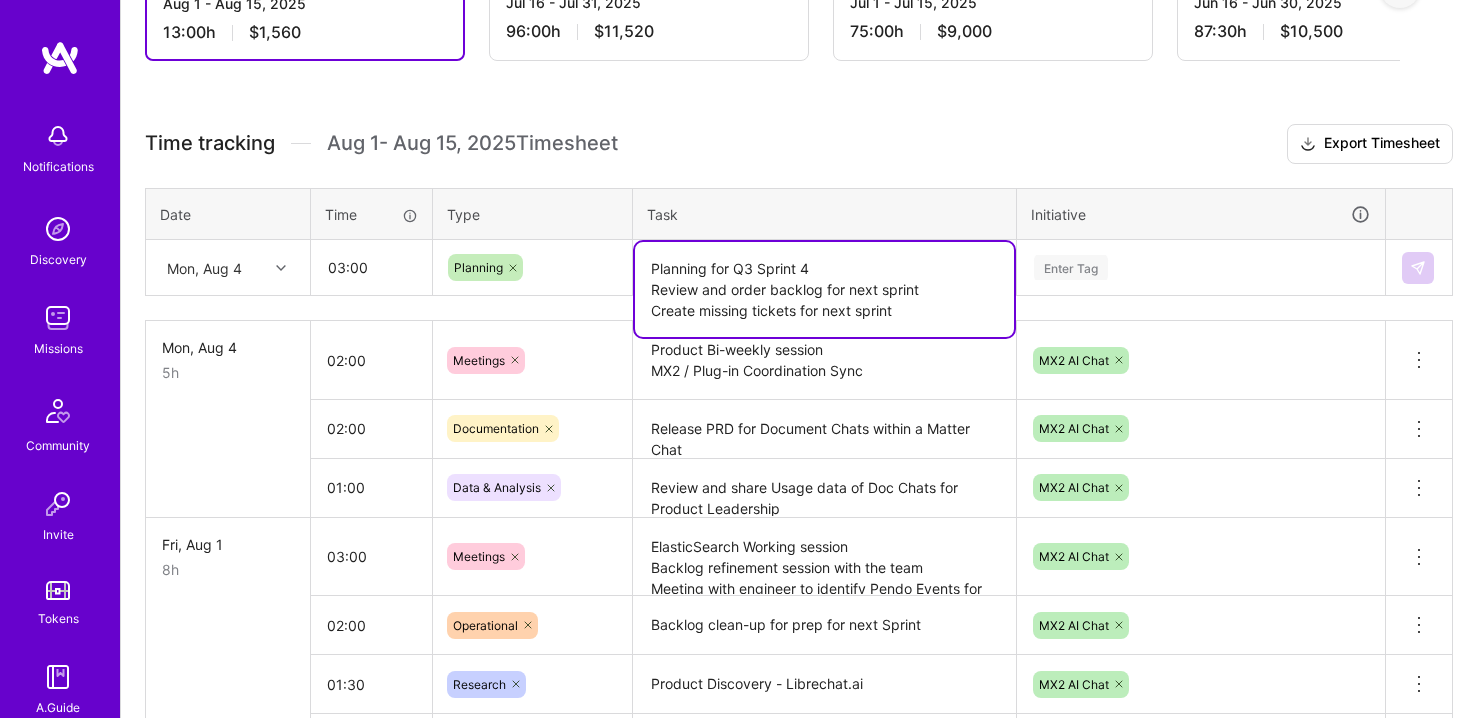 type on "Planning for Q3 Sprint 4
Review and order backlog for next sprint
Create missing tickets for next sprint" 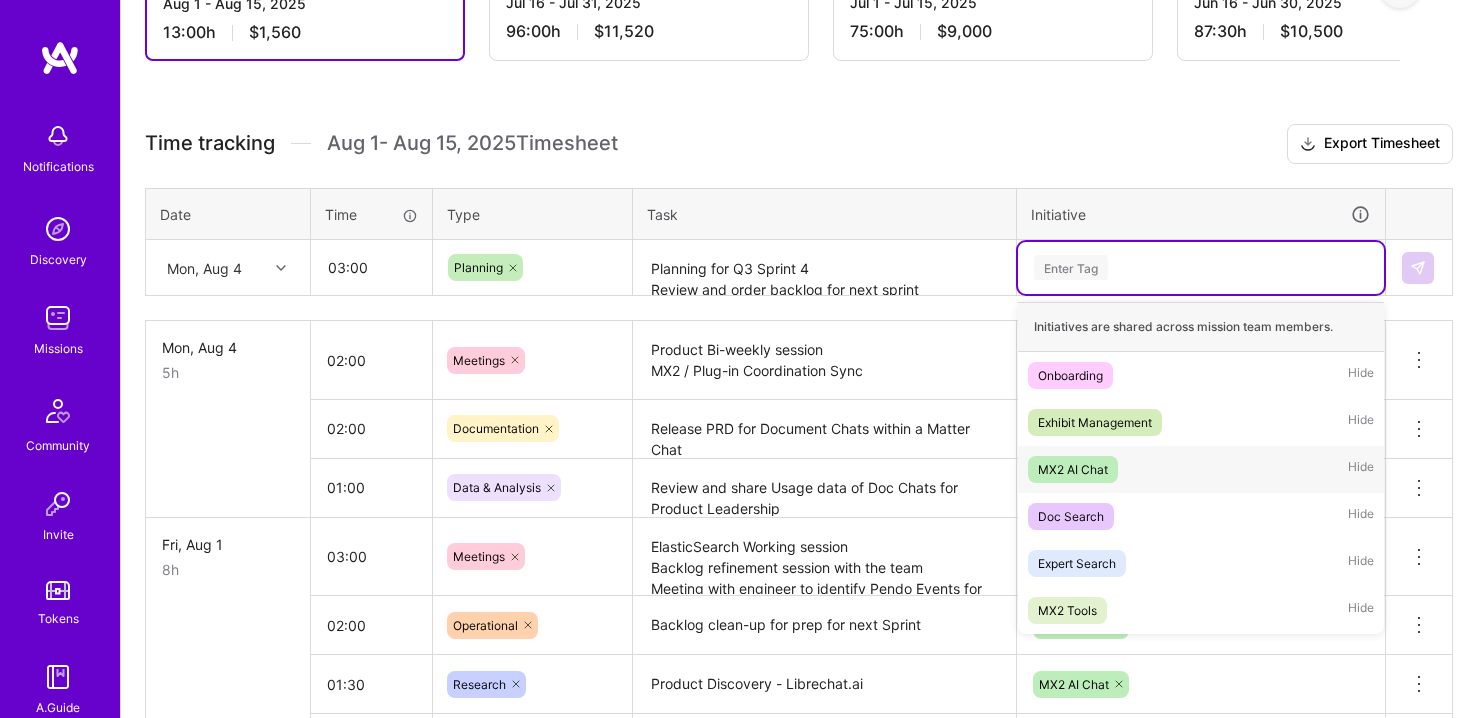 click on "MX2 AI Chat" at bounding box center [1073, 469] 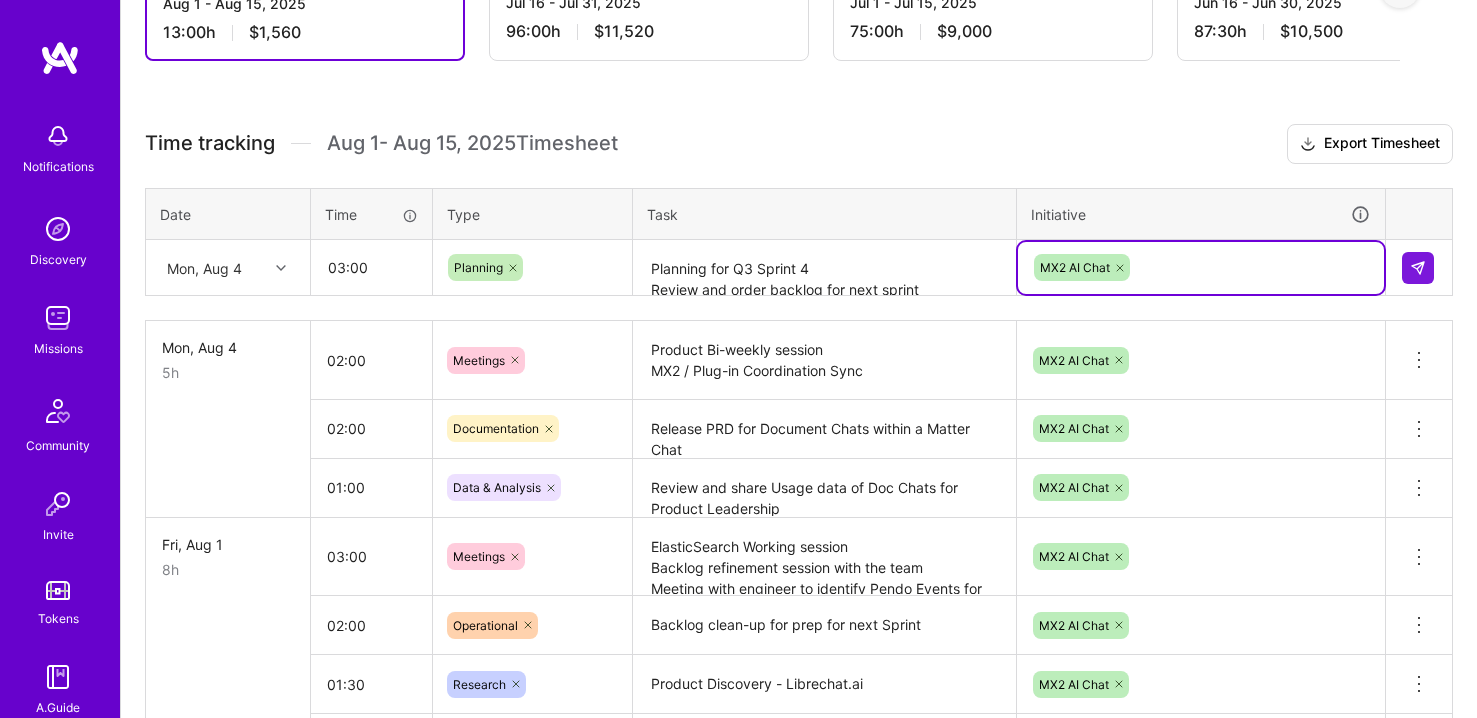 click on "Time tracking Aug 1  -   Aug 15 ,   2025  Timesheet Export Timesheet" at bounding box center [799, 144] 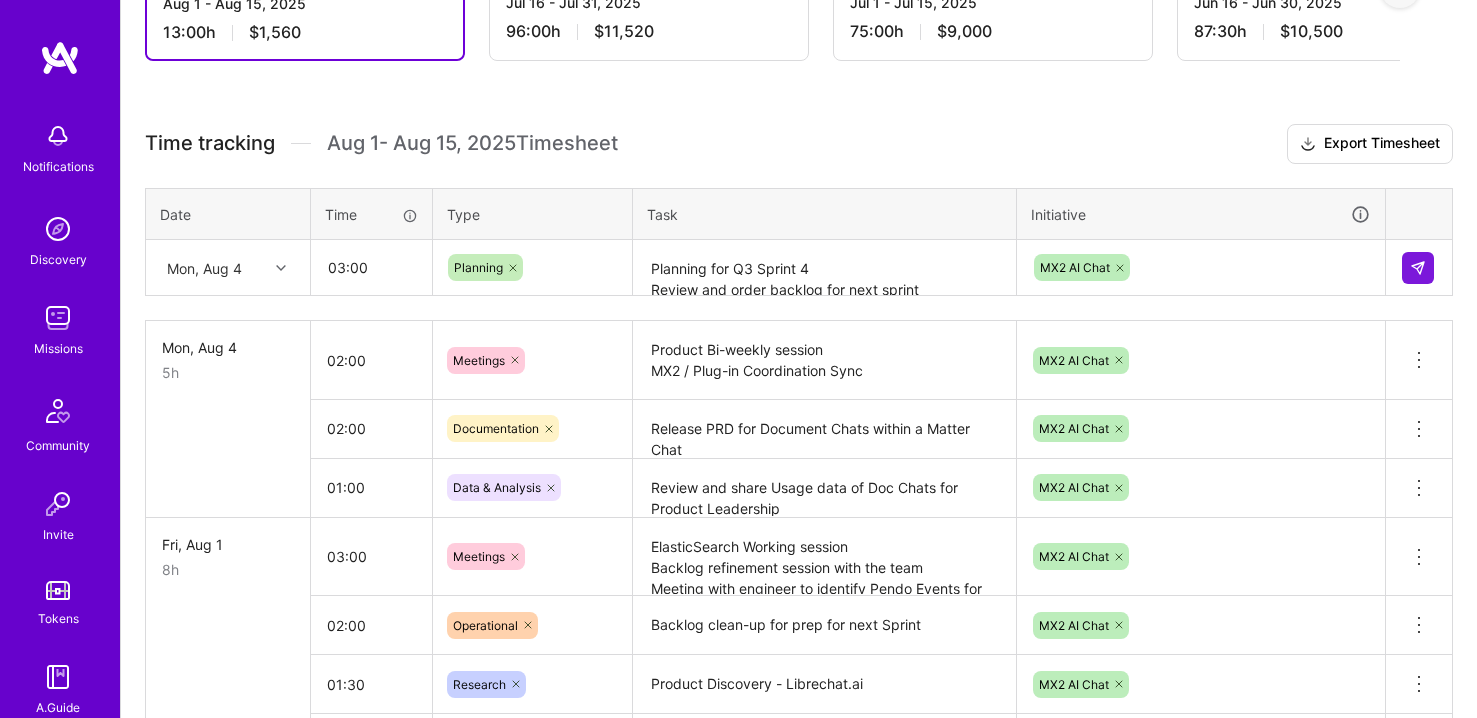 click on "Active Aug 1 - Aug 15, 2025 13:00 h $1,560 Submitted Jul 16 - Jul 31, 2025 96:00 h $11,520 Paid Out Jul 1 - Jul 15, 2025 75:00 h $9,000 Paid Out Jun 16 - Jun 30, 2025 87:30 h $10,500 Paid Out Jun 1 - Jun 15, 2025 80:00 h $9,600 Paid Out May 16 - May 31, 2025 79:00 h $9,480 Paid Out May 1 - May 15, 2025 87:30 h $10,500 Paid Out Apr 16 - Apr 30, 2025 78:30 h $9,420 Paid Out Apr 1 - Apr 15, 2025 54:00 h $6,480 Time tracking Aug 1 - Aug 15 , 2025 Timesheet Export Timesheet Date Time Type Task Initiative Mon, Aug 4 03:00 Planning Planning for Q3 Sprint 4
Review and order backlog for next sprint
Create missing tickets for next sprint MX2 AI Chat Mon, Aug 4 5h 02:00 Meetings Product Bi-weekly session
MX2 / Plug-in Coordination Sync MX2 AI Chat Delete row 02:00 Documentation Release PRD for Document Chats within a Matter Chat MX2 AI Chat Delete row 01:00 Data & Analysis MX2 AI Chat" at bounding box center (799, 407) 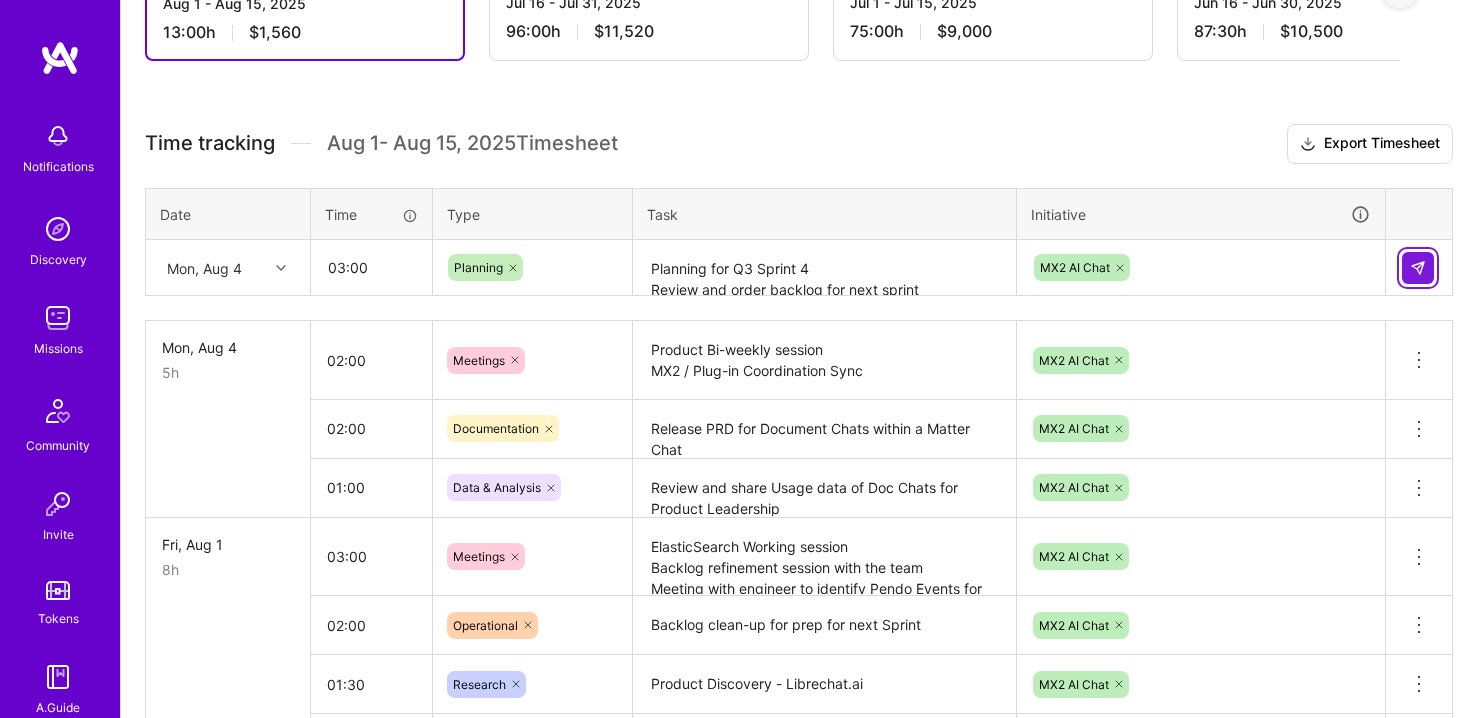 click at bounding box center (1418, 268) 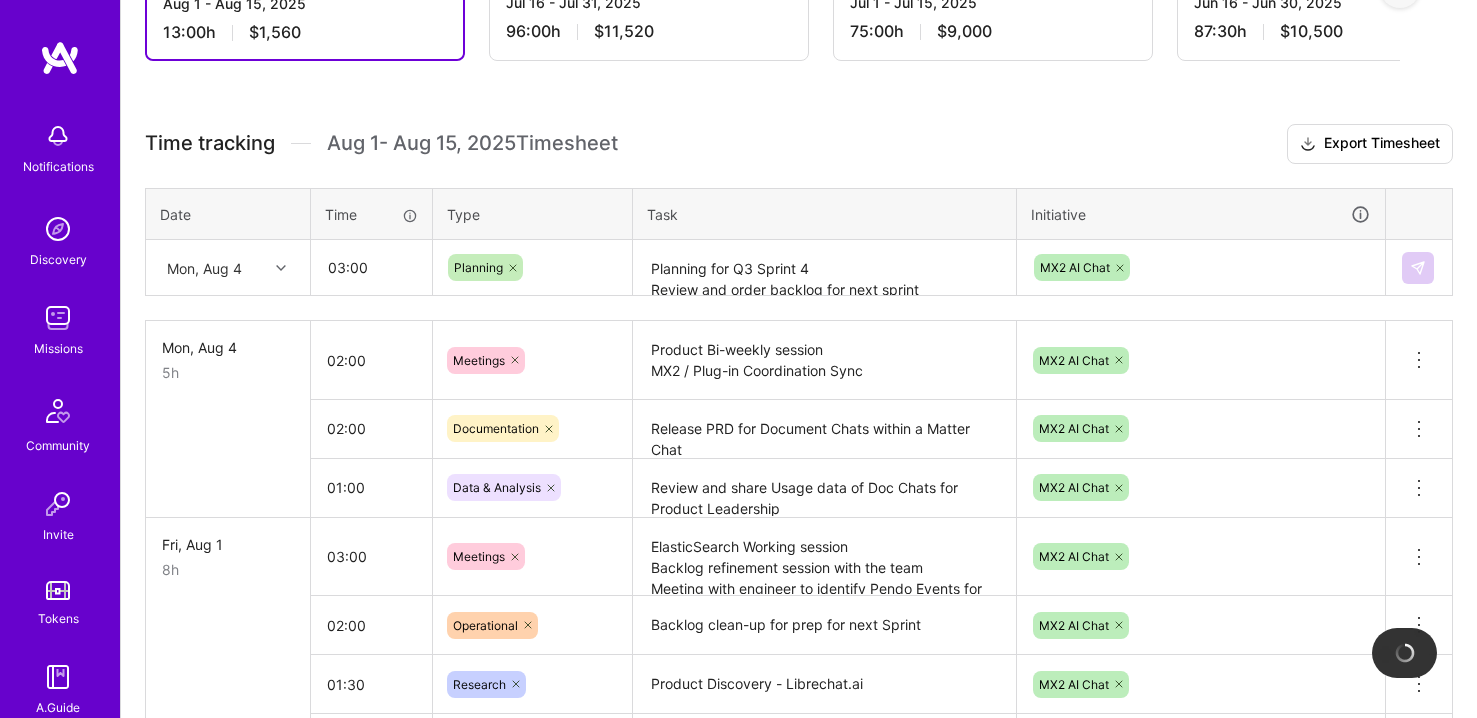 type 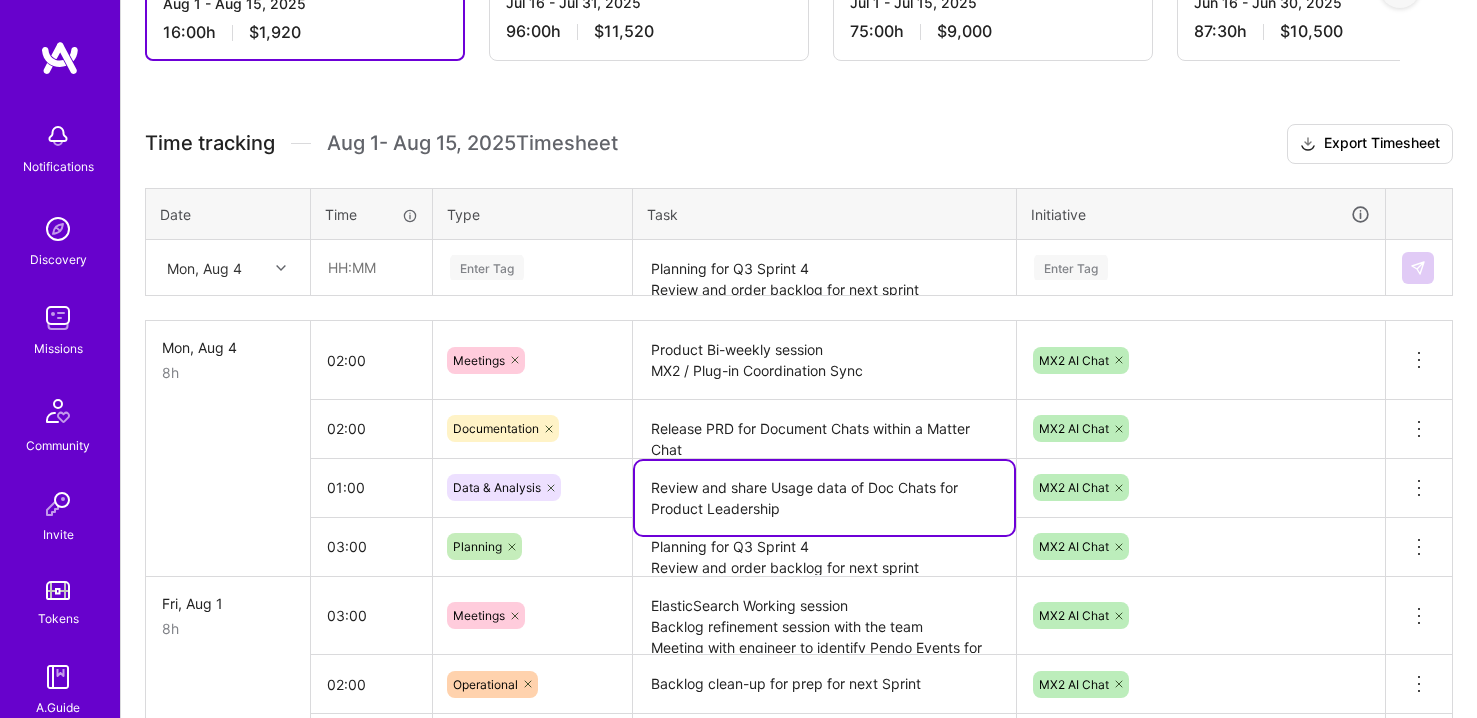 click on "Review and share Usage data of Doc Chats for Product Leadership" at bounding box center [824, 498] 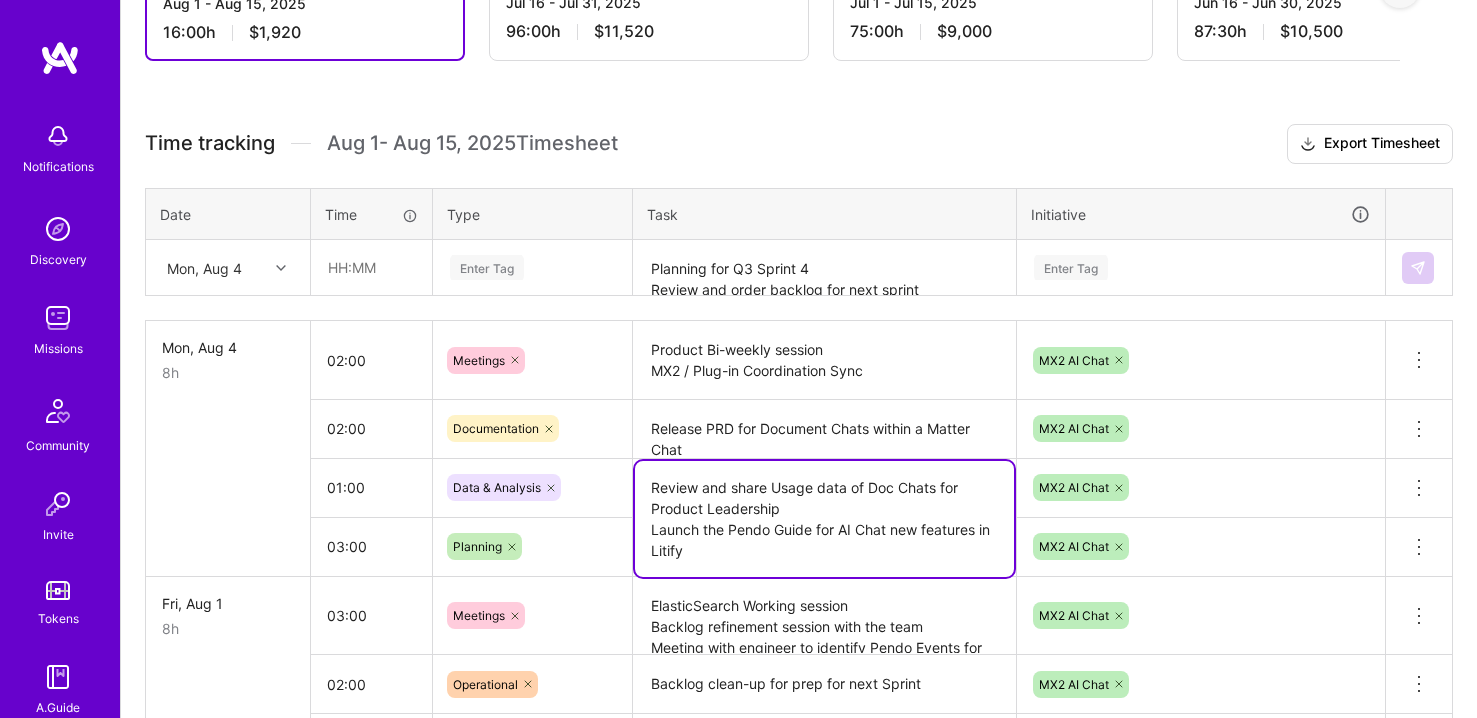 type on "Review and share Usage data of Doc Chats for Product Leadership
Launch the Pendo Guide for AI Chat new features in Litify" 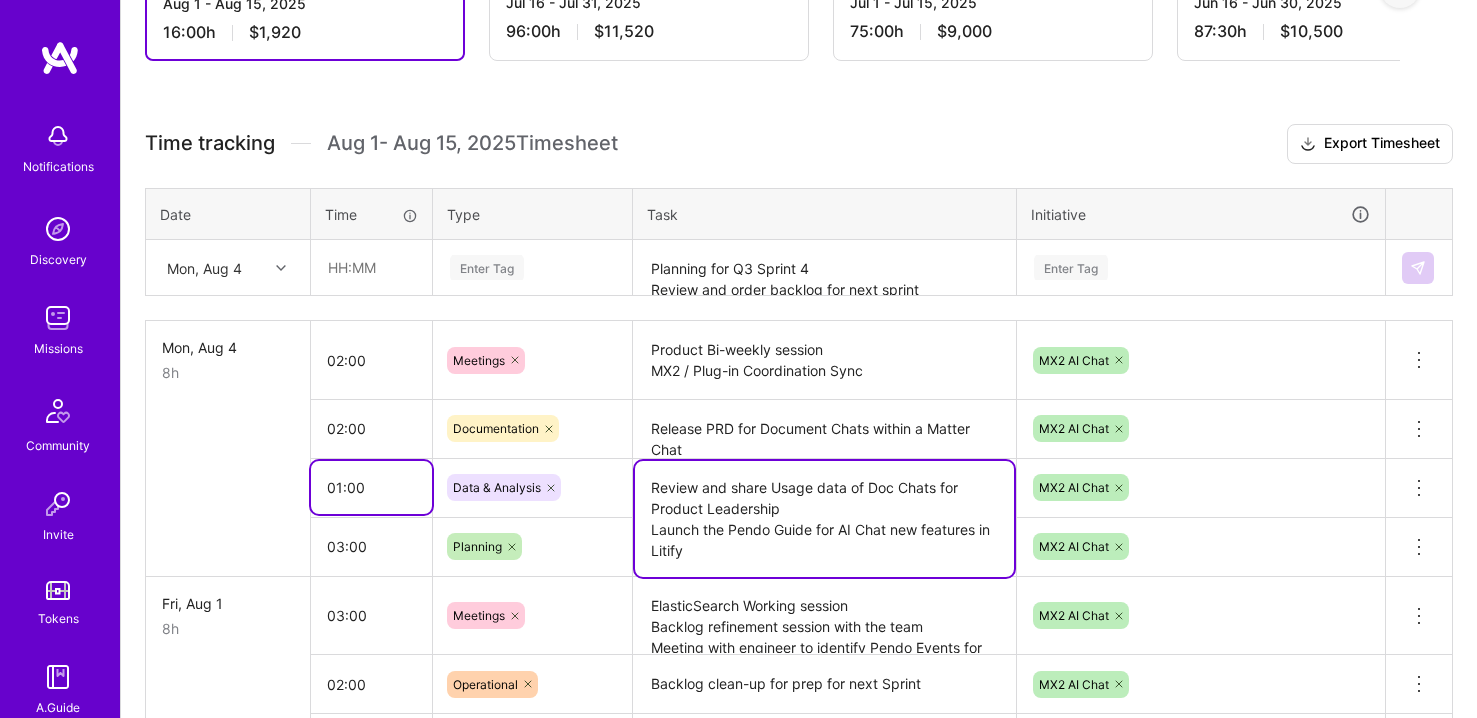 click on "01:00" at bounding box center (371, 487) 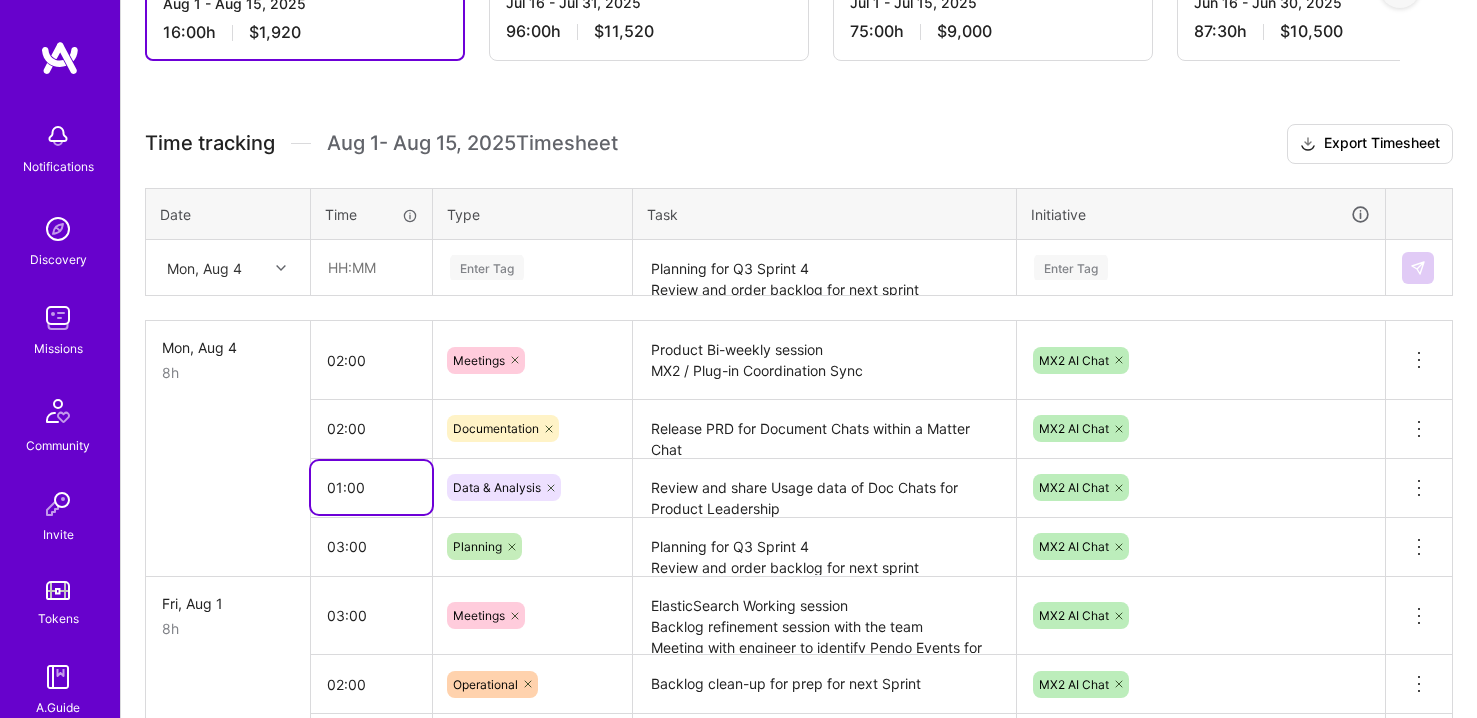 click on "01:00" at bounding box center (371, 487) 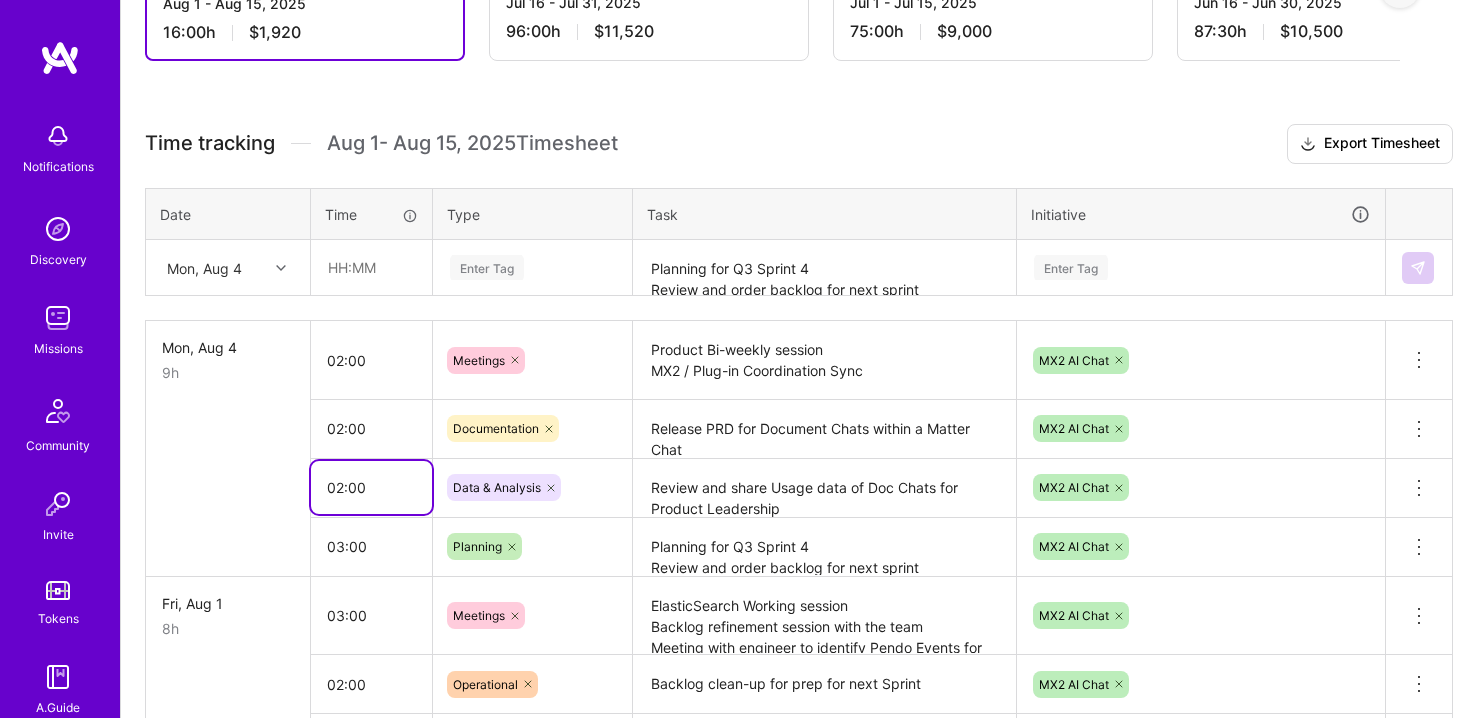 type on "02:00" 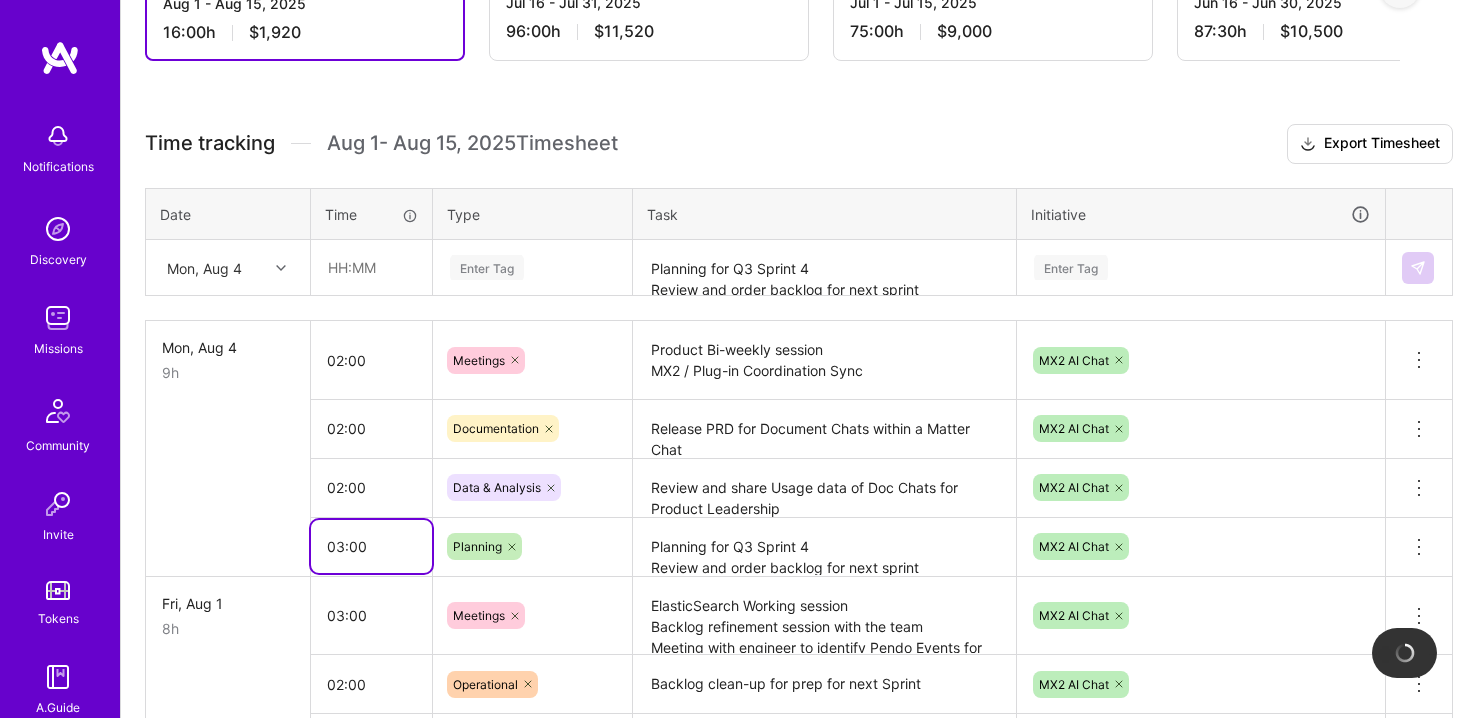 click on "03:00" at bounding box center [371, 546] 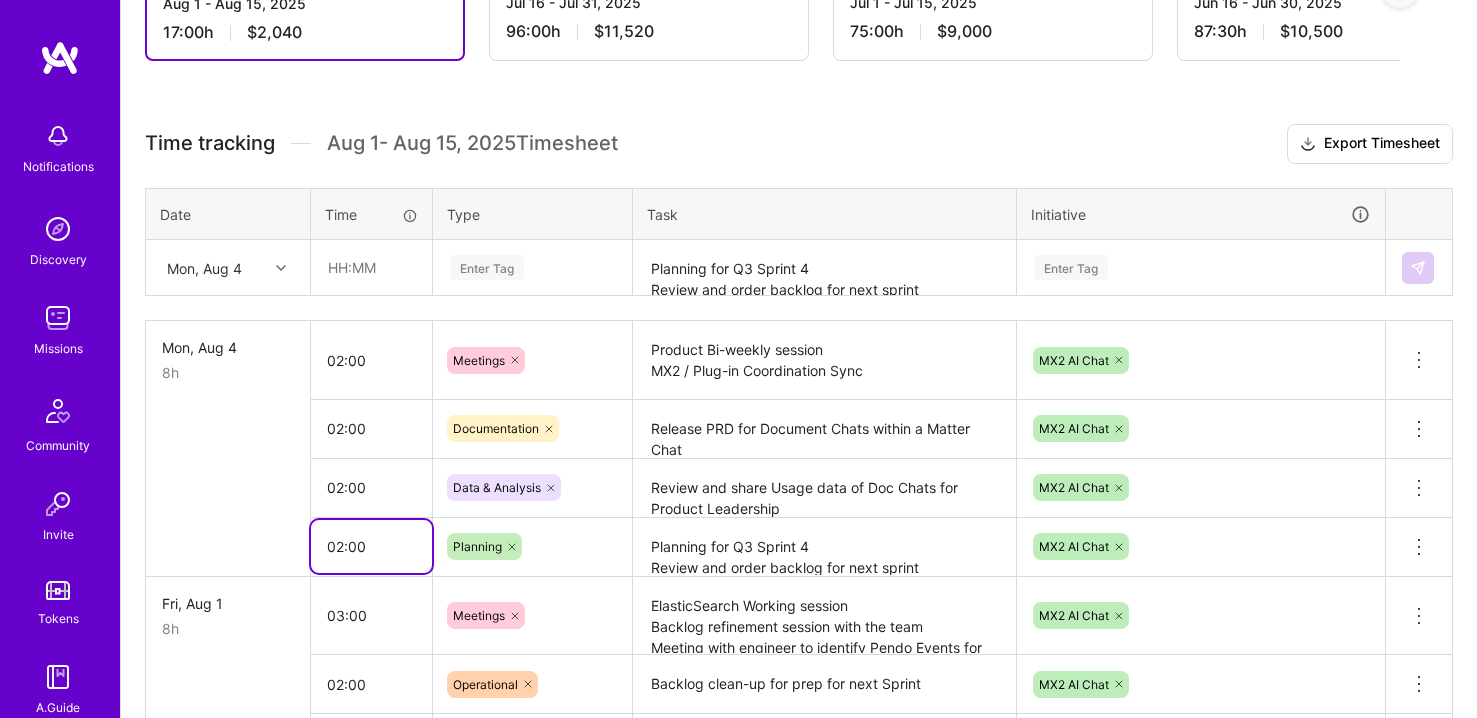type on "02:00" 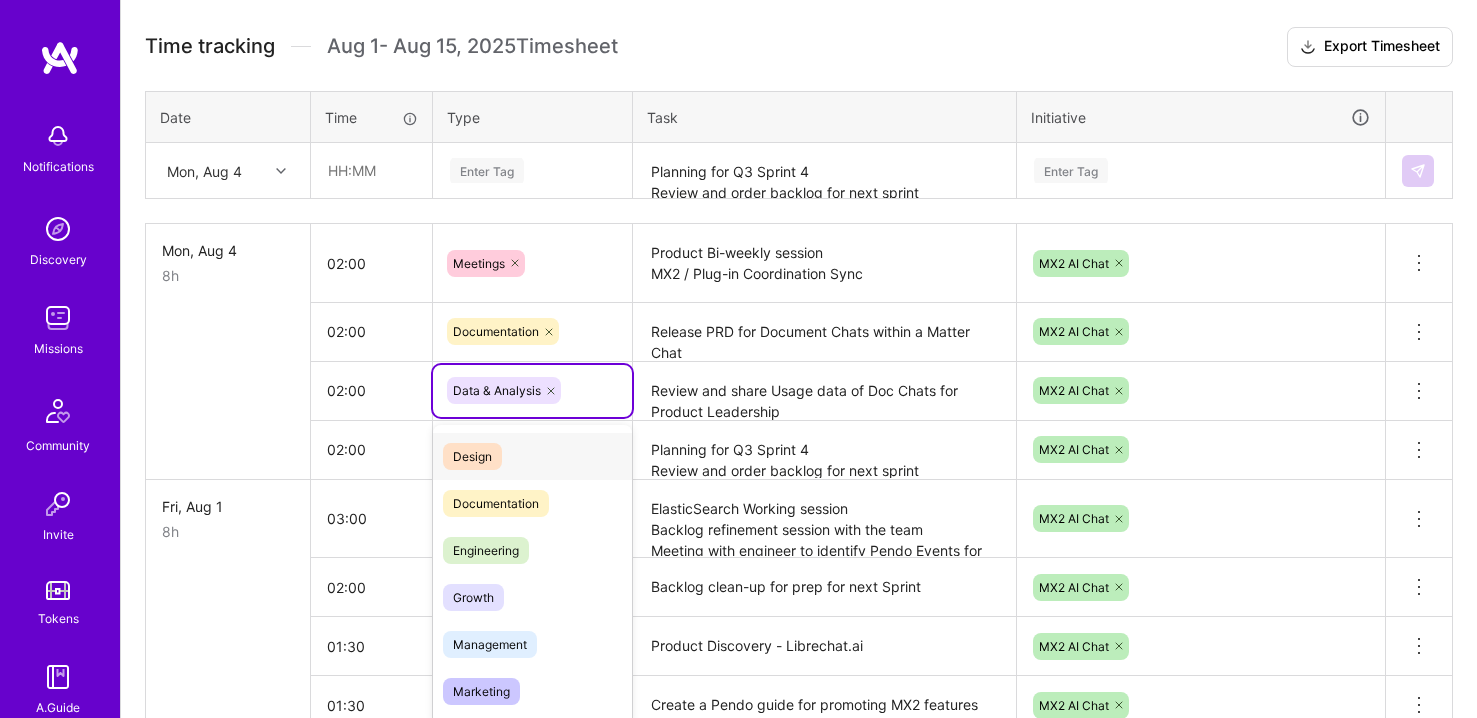 click on "option Design focused, 0 of 2. 16 results available. Use Up and Down to choose options, press Enter to select the currently focused option, press Escape to exit the menu. Data & Analysis
Design Documentation Engineering Growth Management Marketing Meetings Operational Planning Research Strategy Testing Other Out of office types Holiday Sick Day Time off" at bounding box center [532, 391] 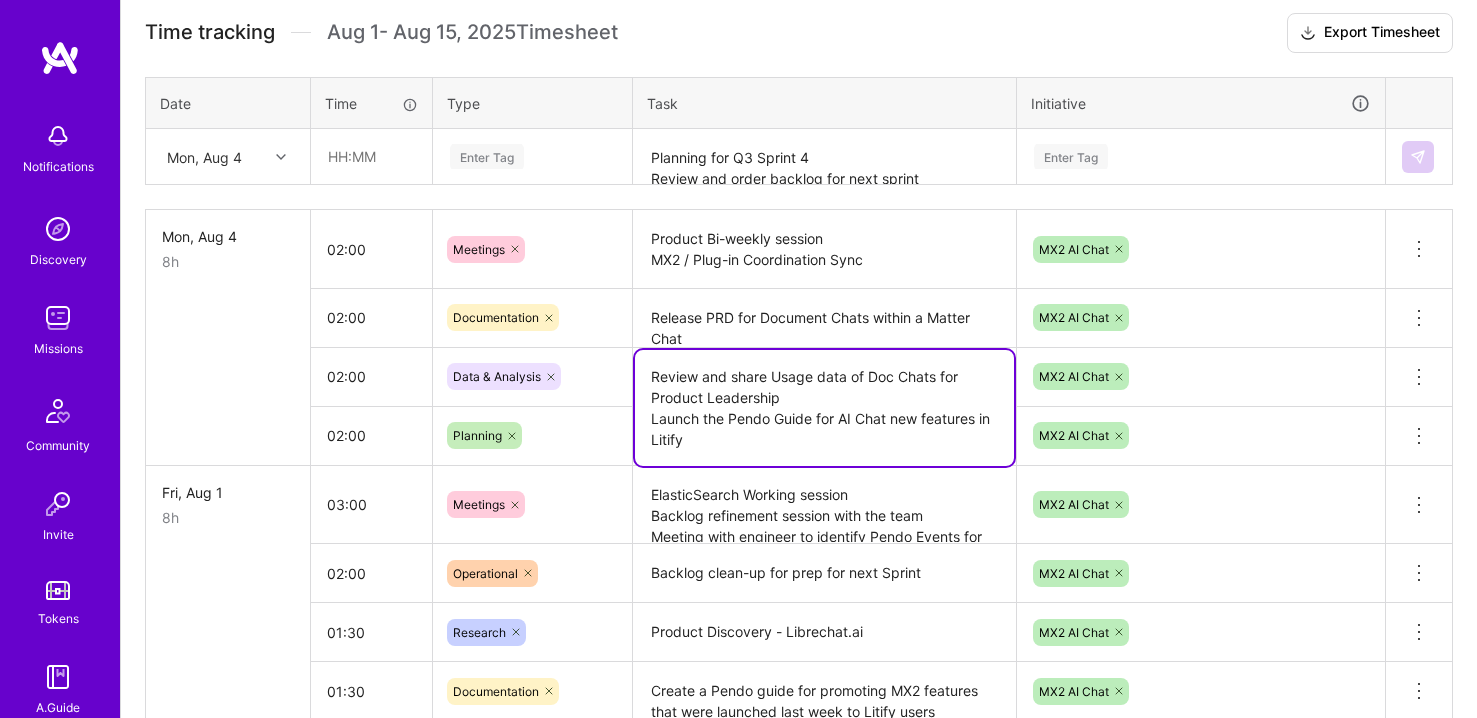click on "Review and share Usage data of Doc Chats for Product Leadership
Launch the Pendo Guide for AI Chat new features in Litify" at bounding box center (824, 408) 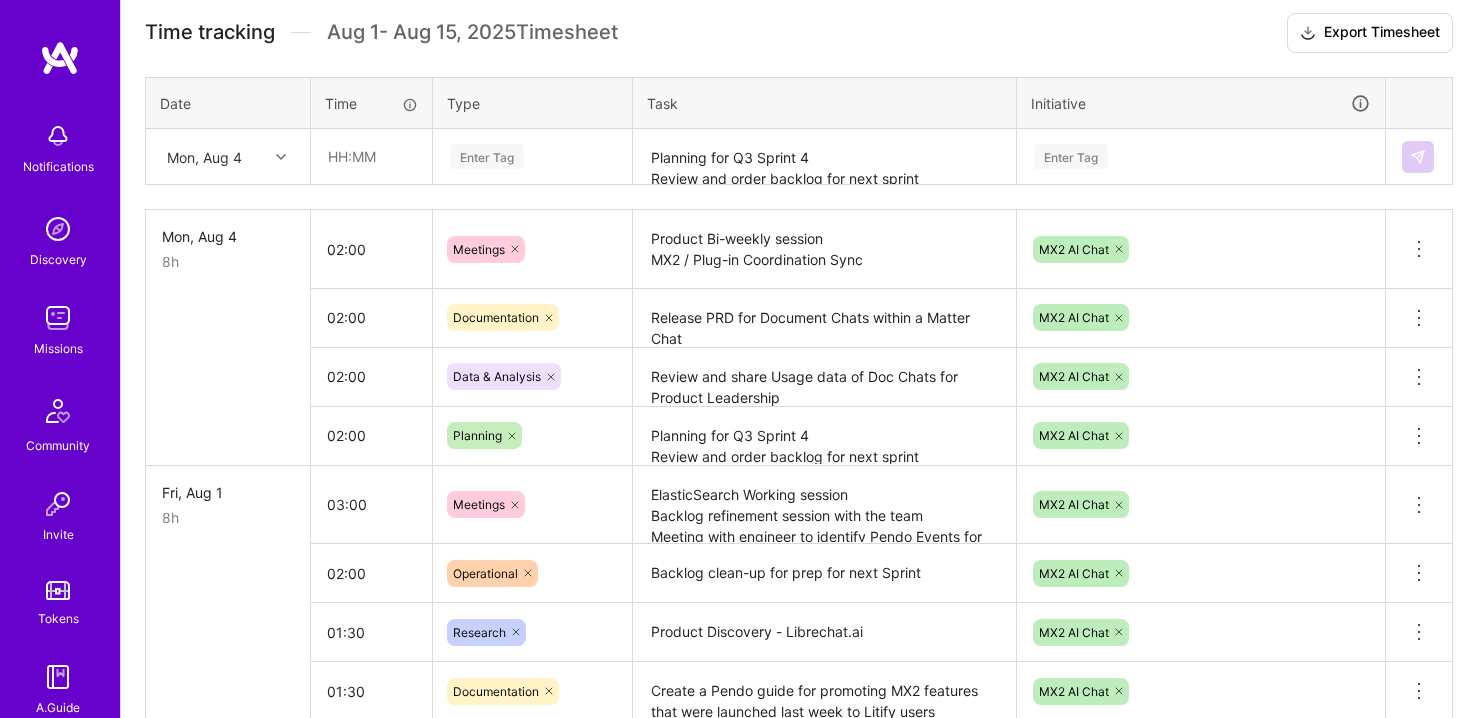 click on "Enter Tag" at bounding box center [1201, 157] 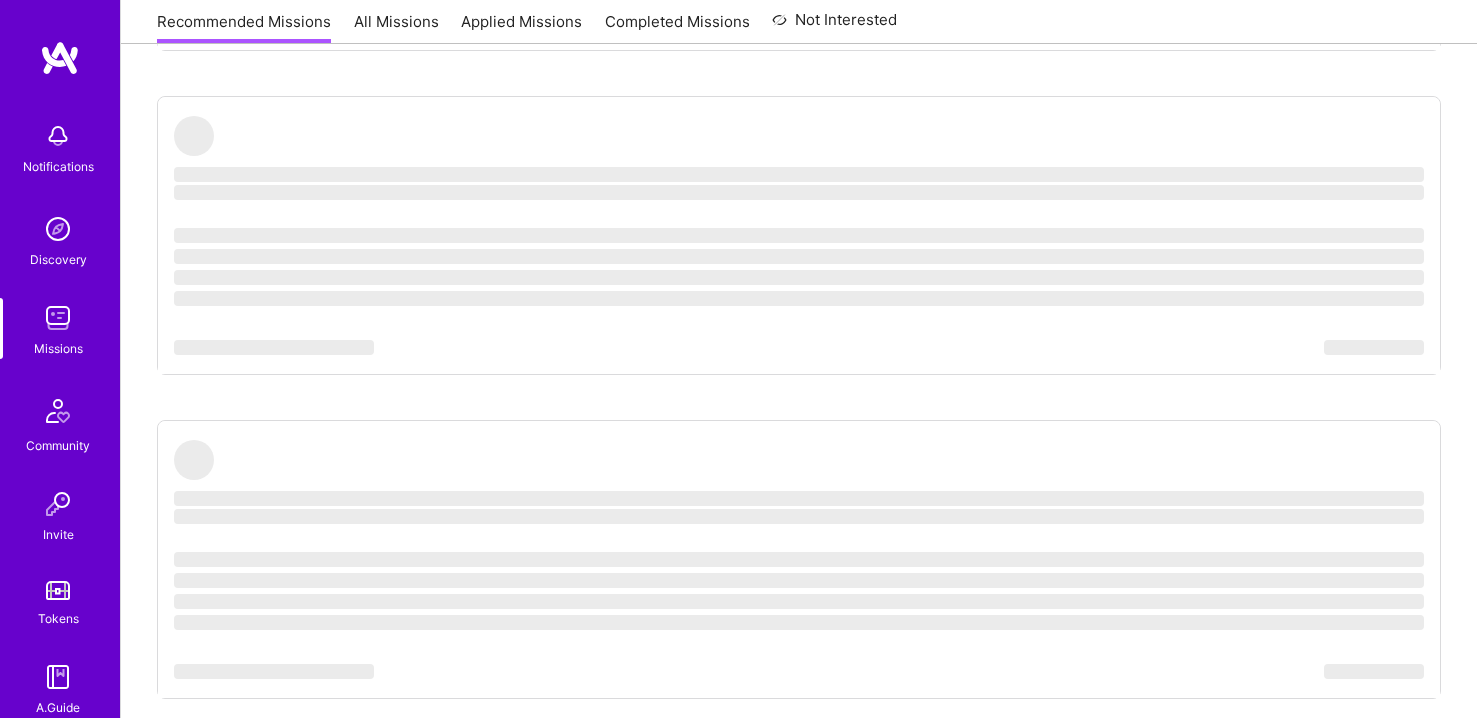 scroll, scrollTop: 0, scrollLeft: 0, axis: both 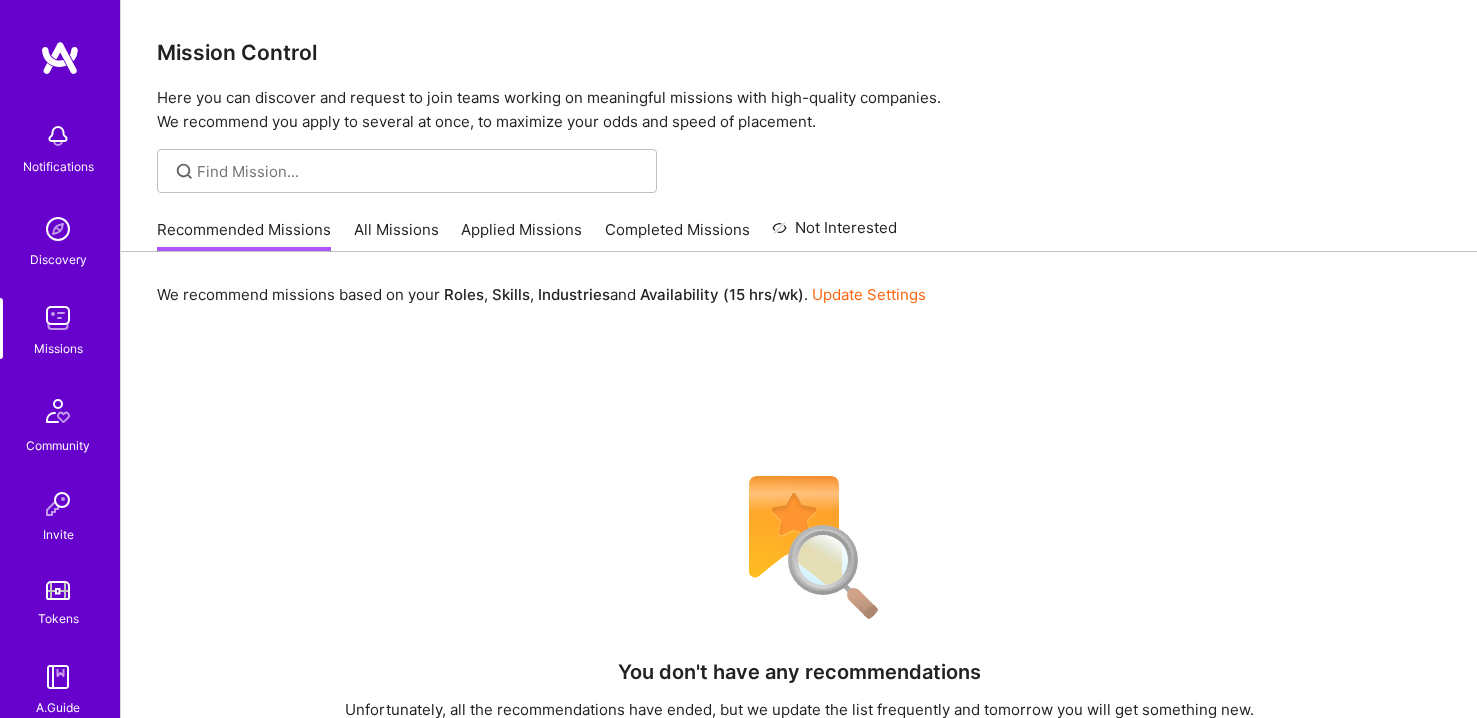 click on "All Missions" at bounding box center (396, 235) 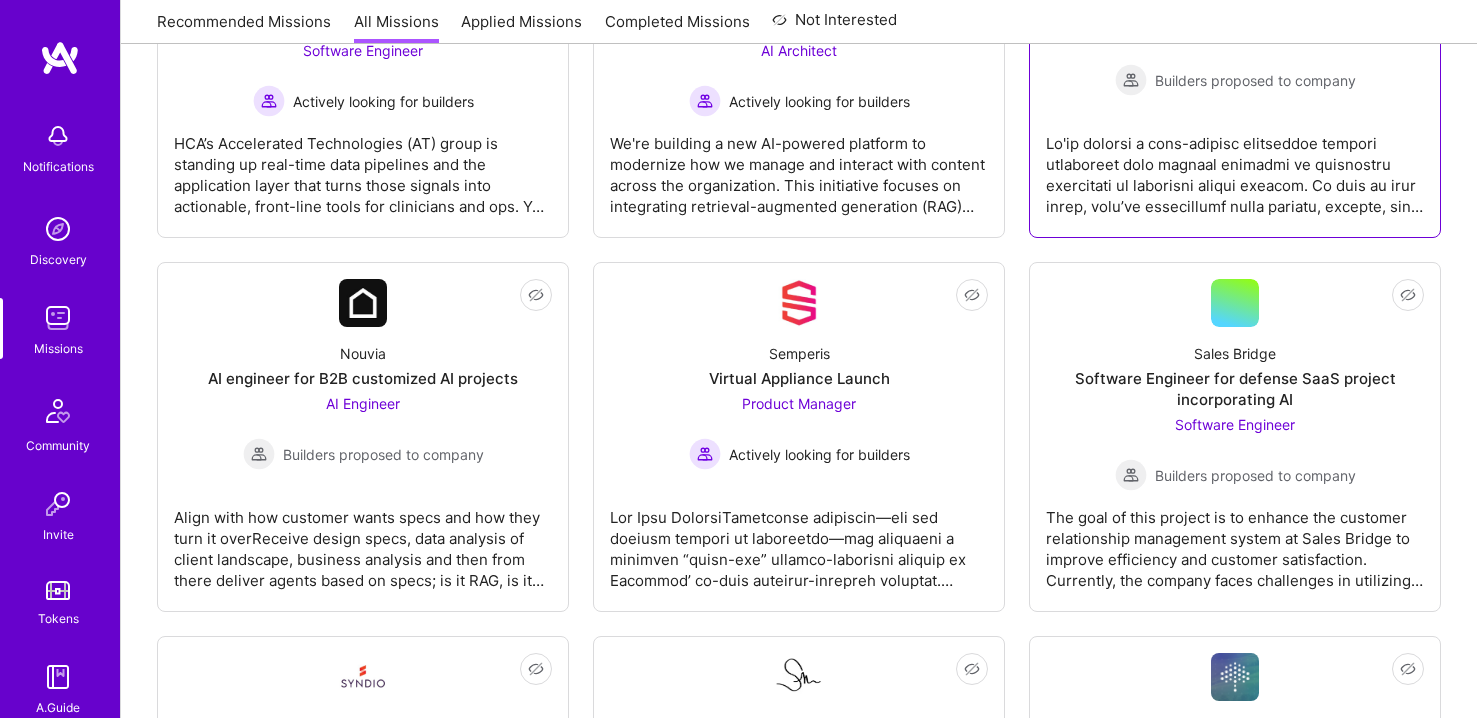 scroll, scrollTop: 490, scrollLeft: 0, axis: vertical 